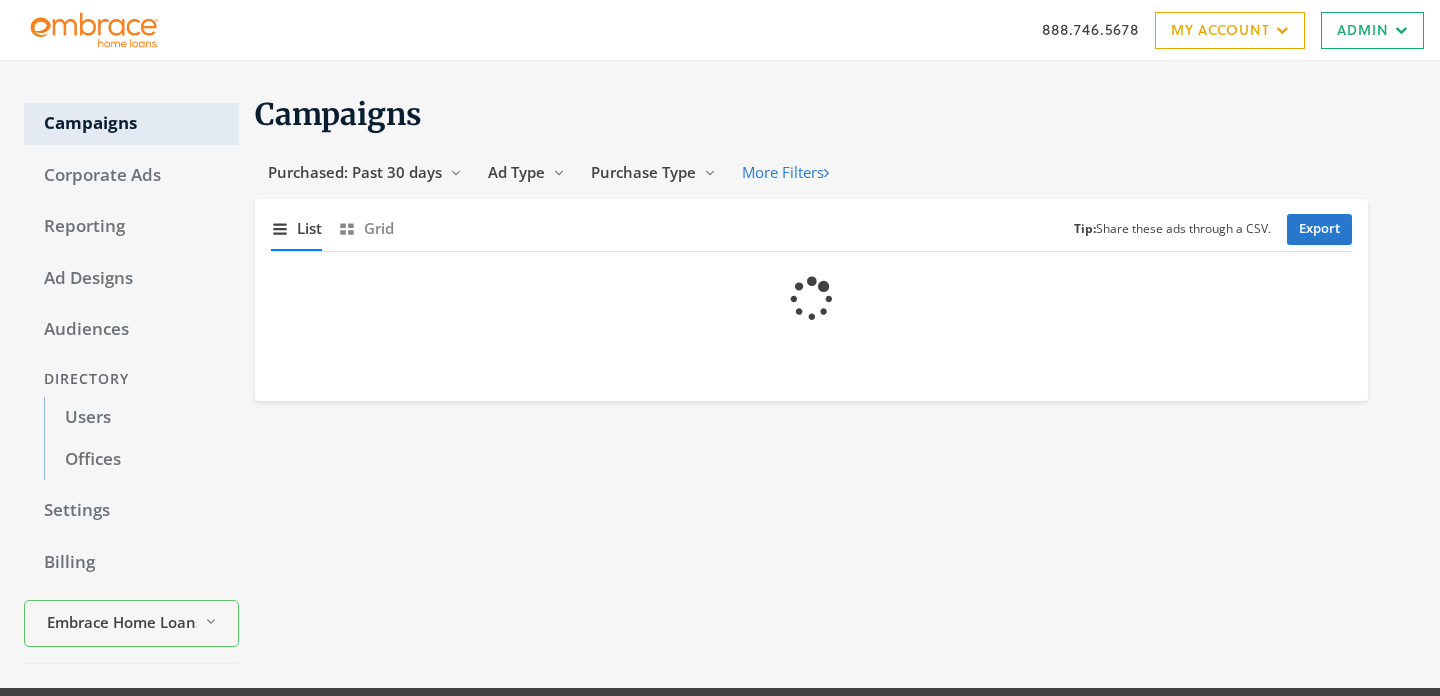 scroll, scrollTop: 0, scrollLeft: 0, axis: both 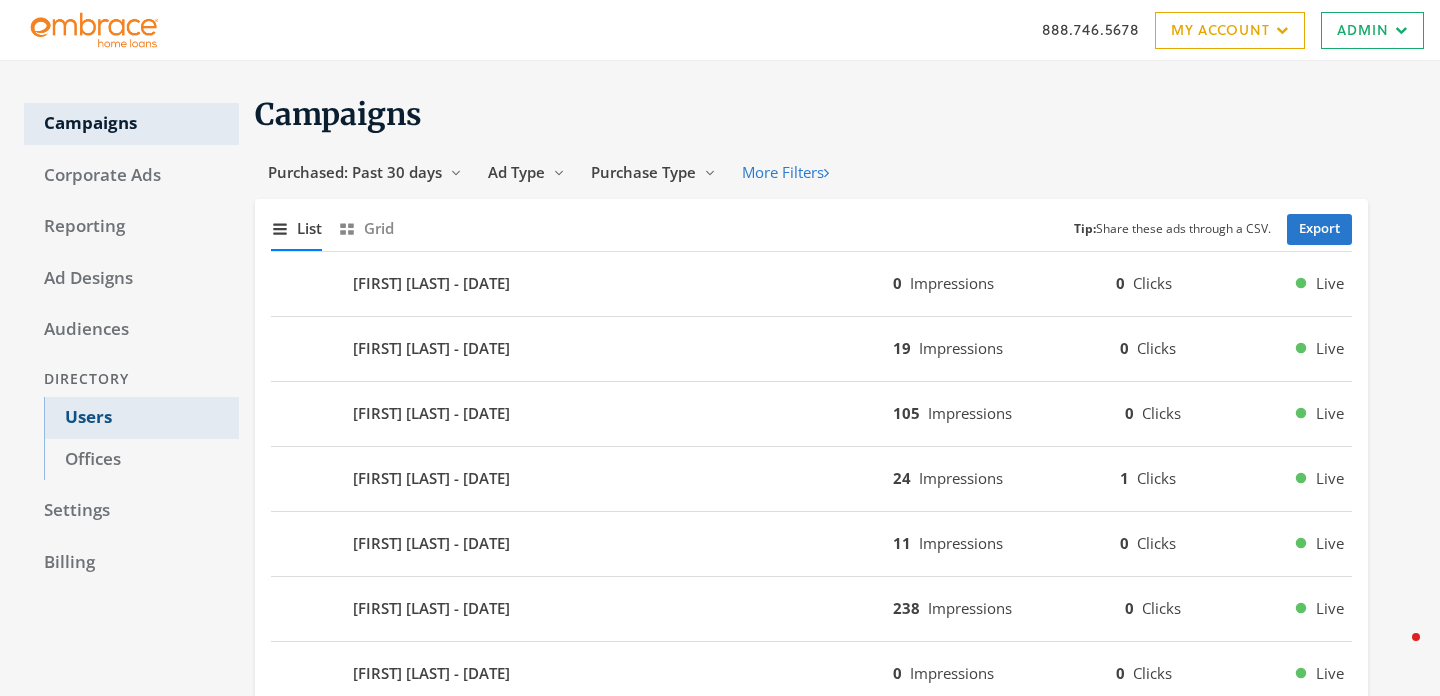 click on "Users" at bounding box center (141, 418) 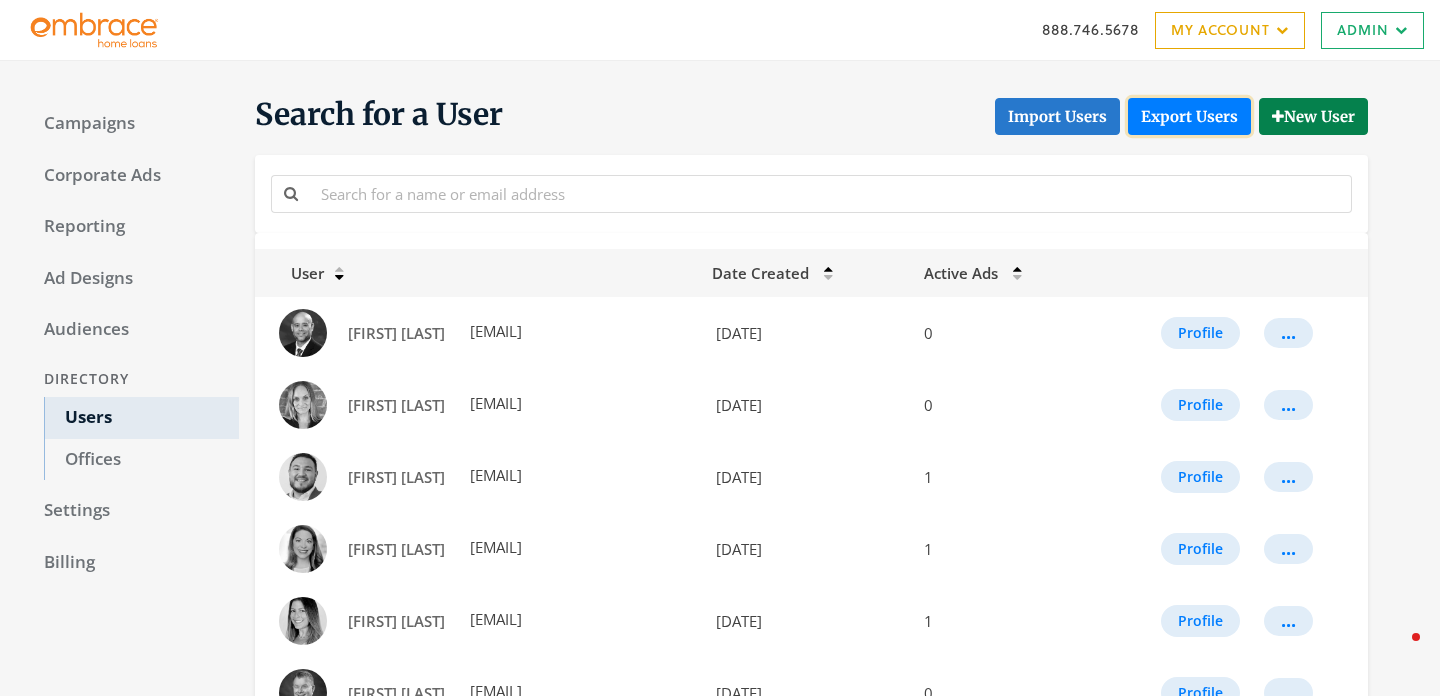 click on "Export Users" at bounding box center [1189, 116] 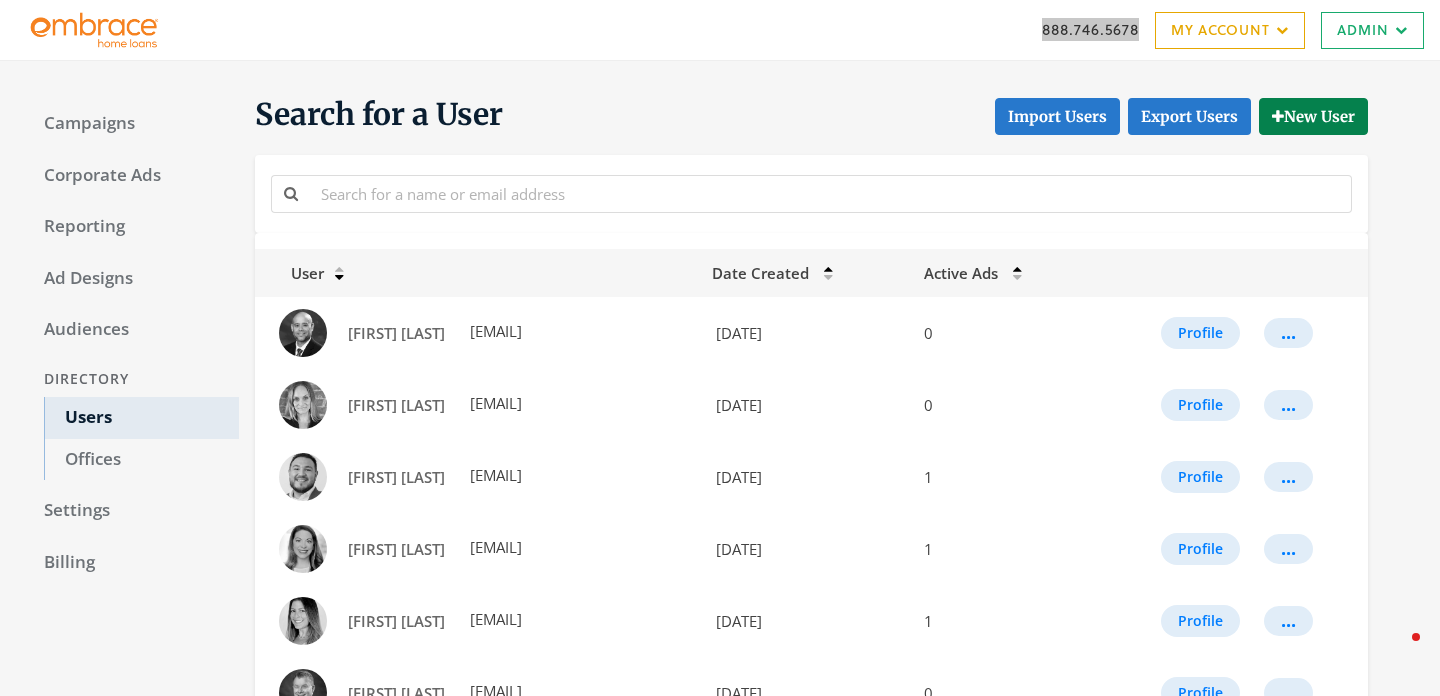 click on "[PHONE]" at bounding box center [720, 30] 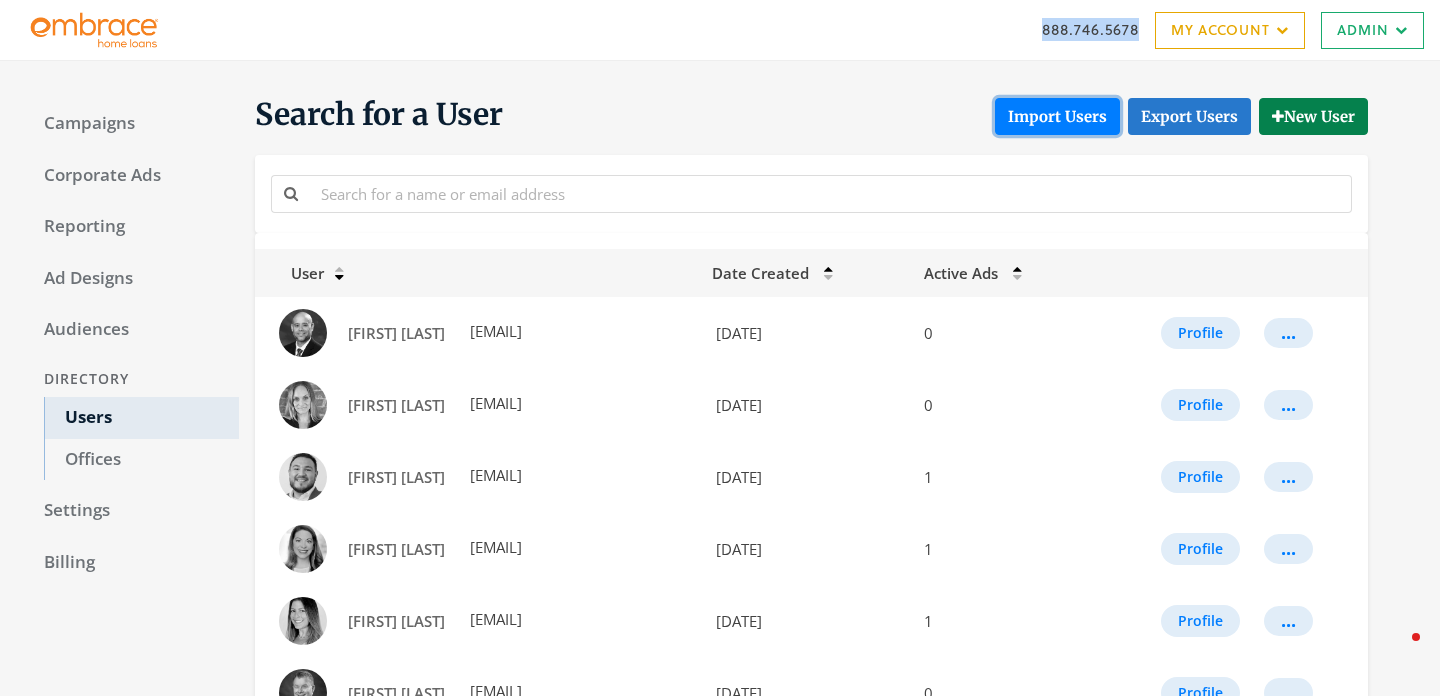 click on "Import Users" at bounding box center (1057, 116) 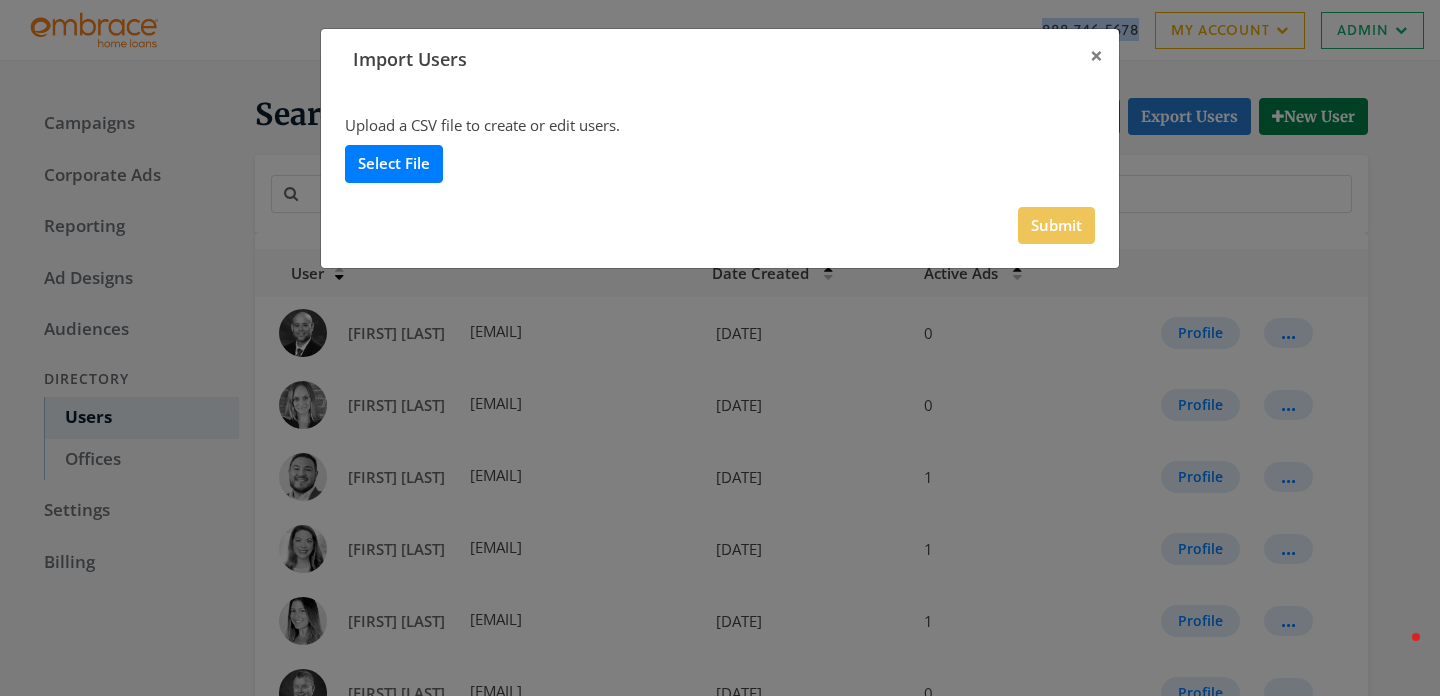 click on "Select File" at bounding box center [394, 163] 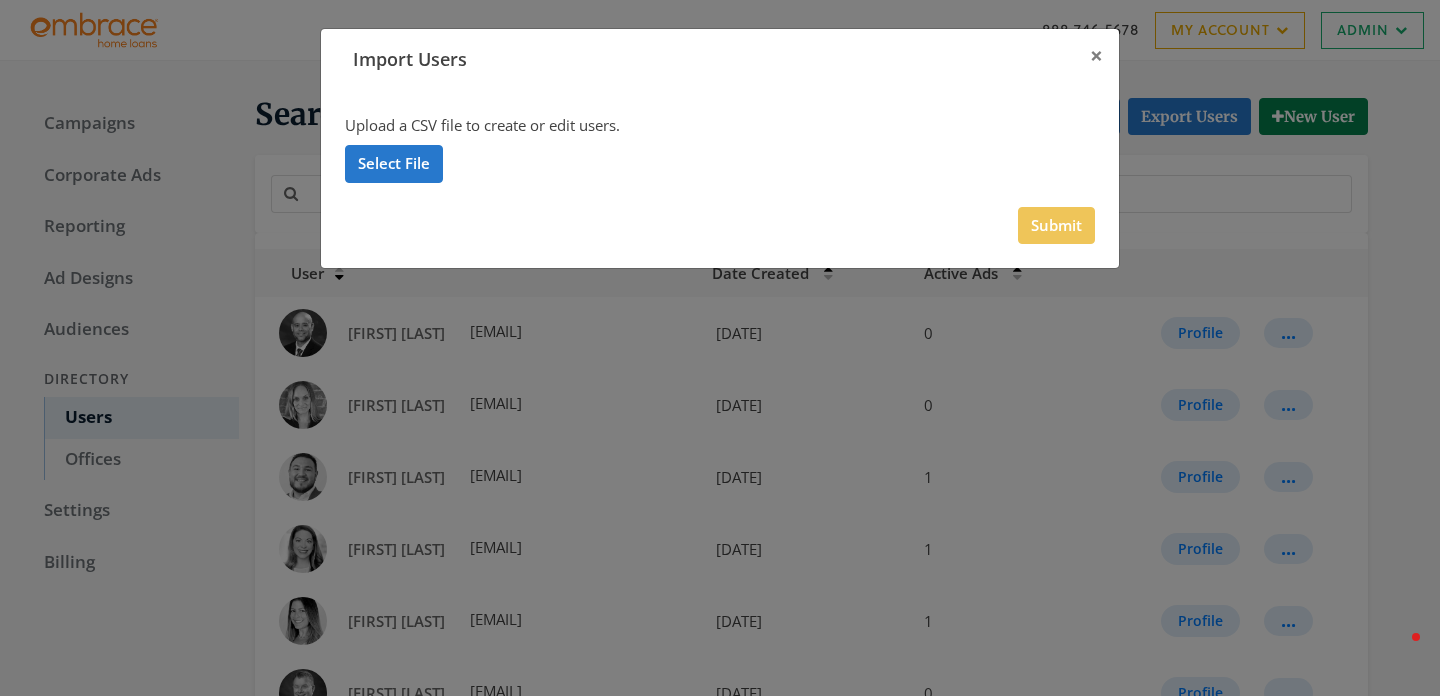 click on "Select File" at bounding box center (720, 167) 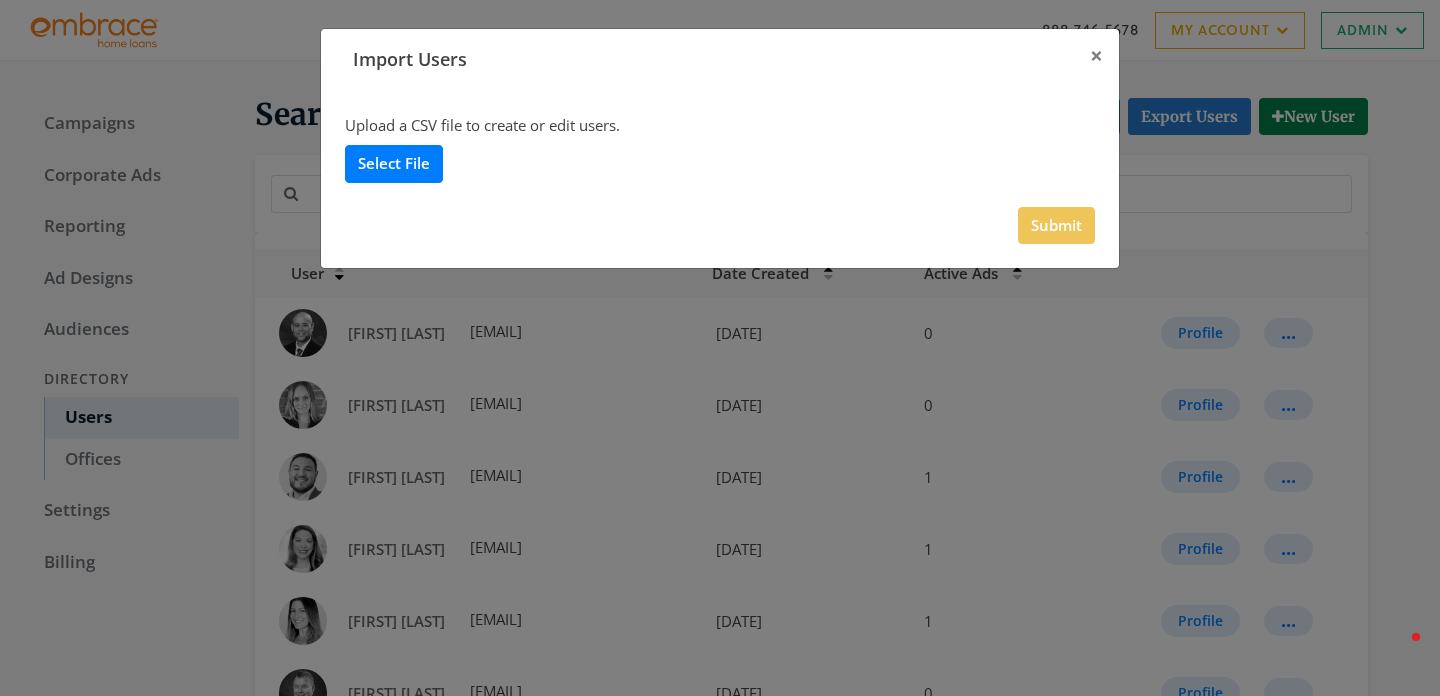 click on "Select File" at bounding box center (394, 163) 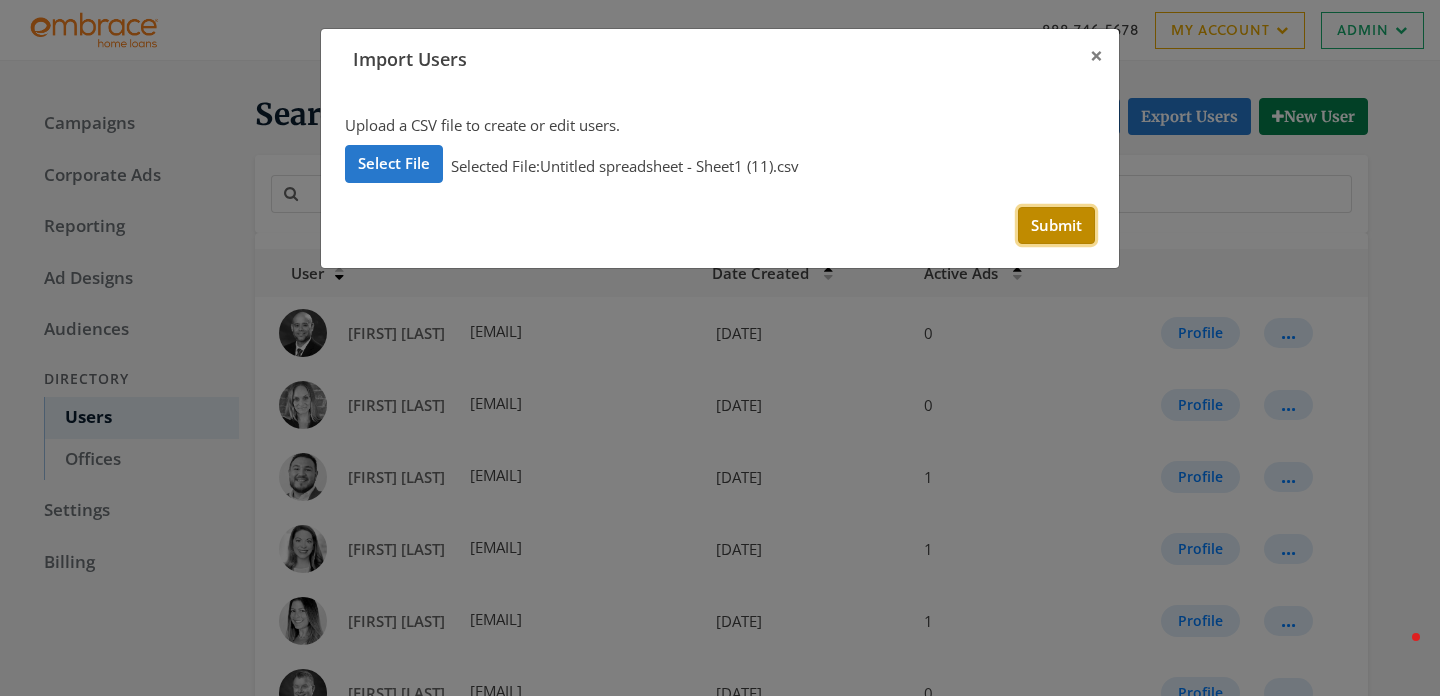 click on "Submit" at bounding box center [1056, 225] 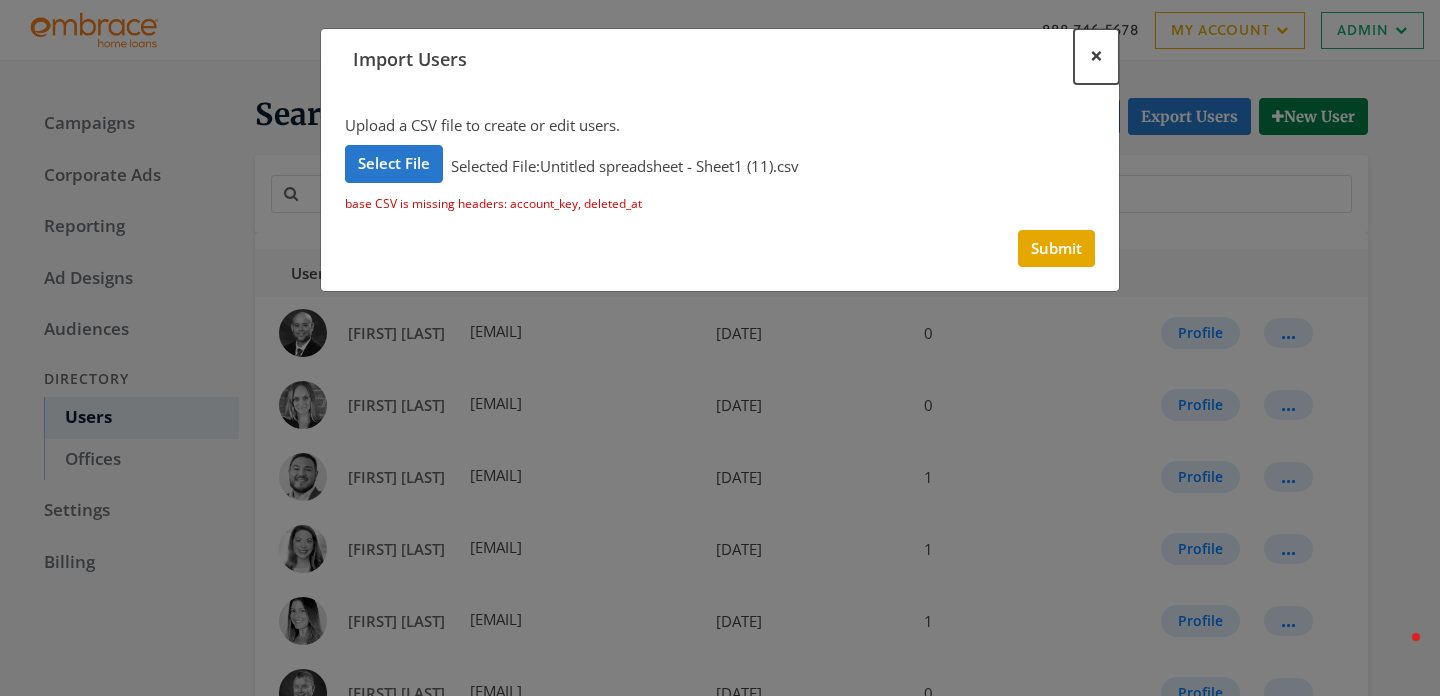 click on "×" at bounding box center (1096, 55) 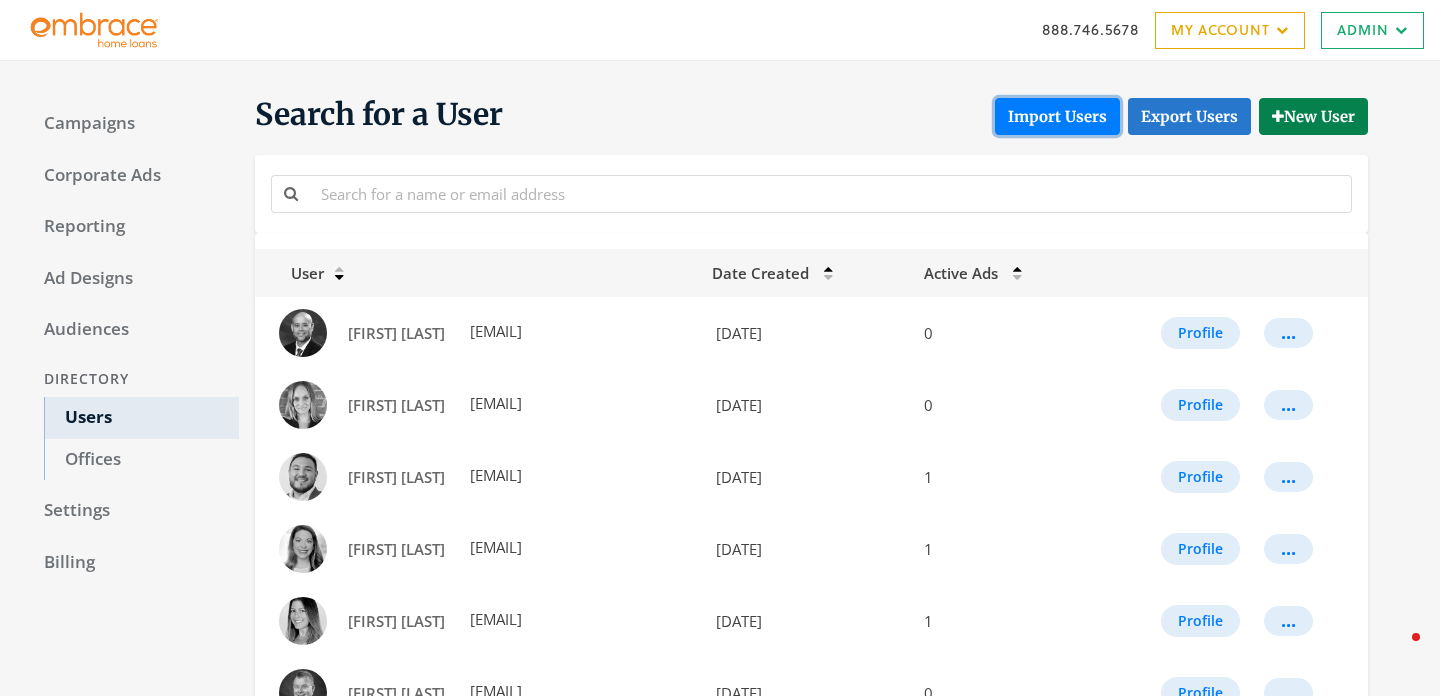 click on "Import Users" at bounding box center [1057, 116] 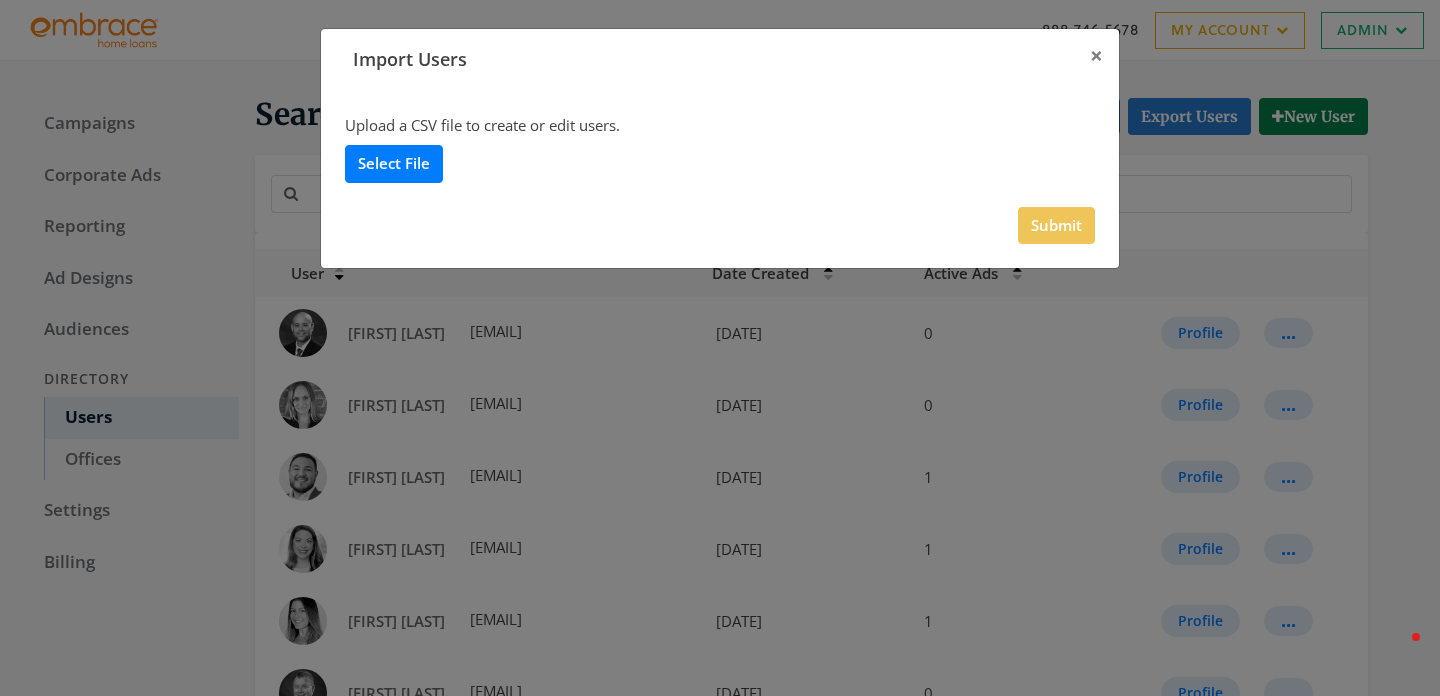 click on "Select File" at bounding box center (394, 163) 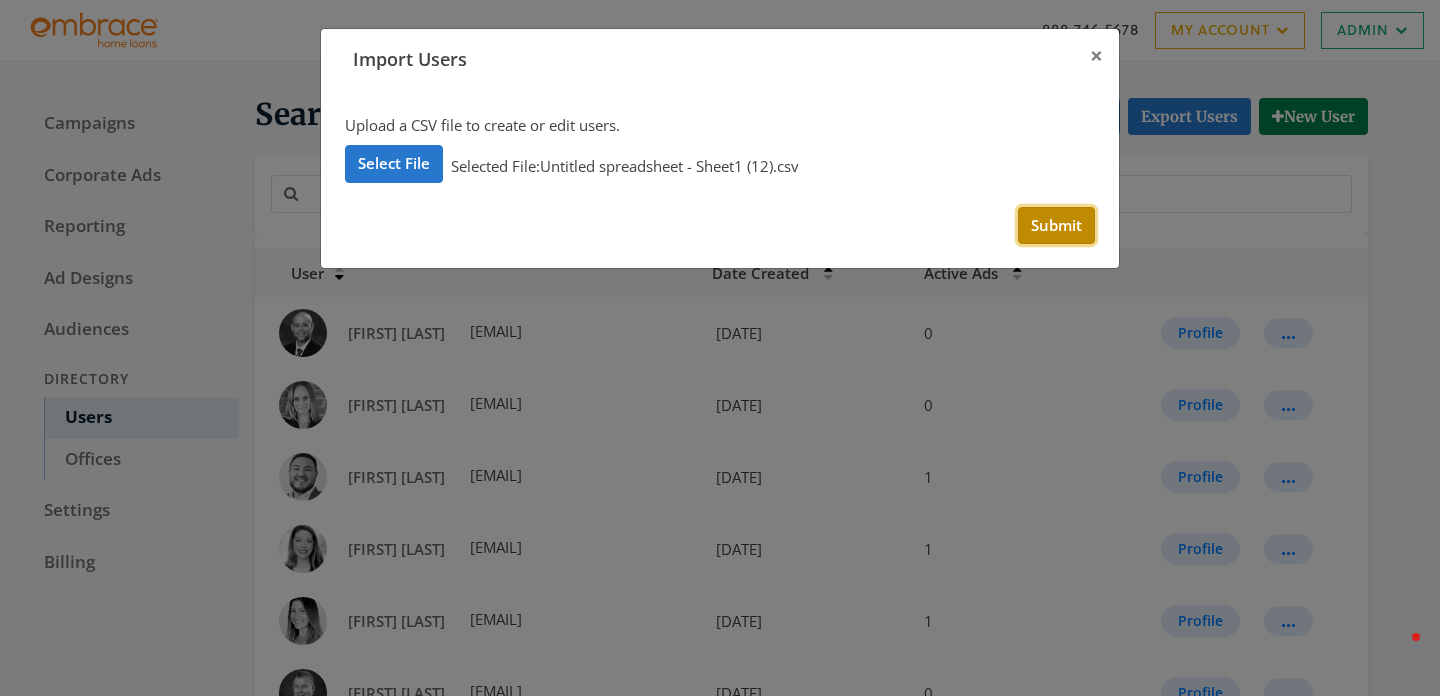 click on "Submit" at bounding box center (1056, 225) 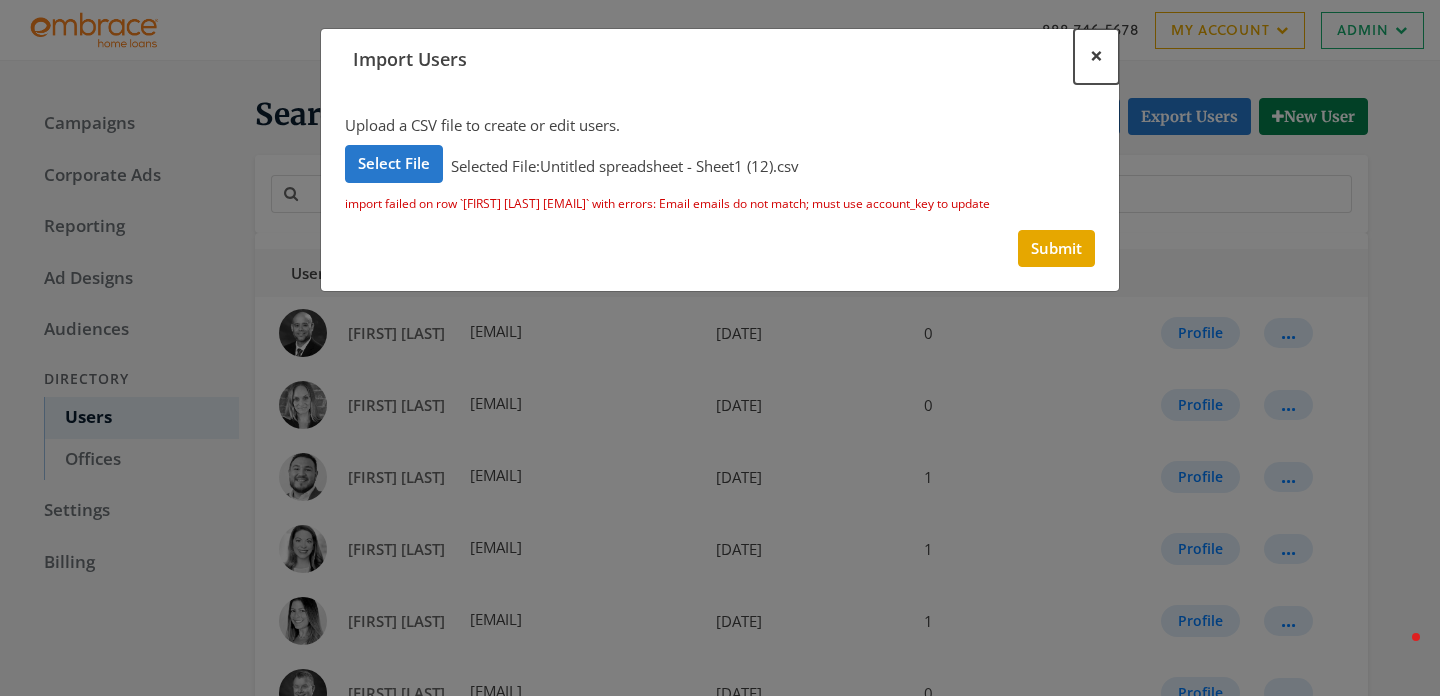 click on "×" at bounding box center (1096, 56) 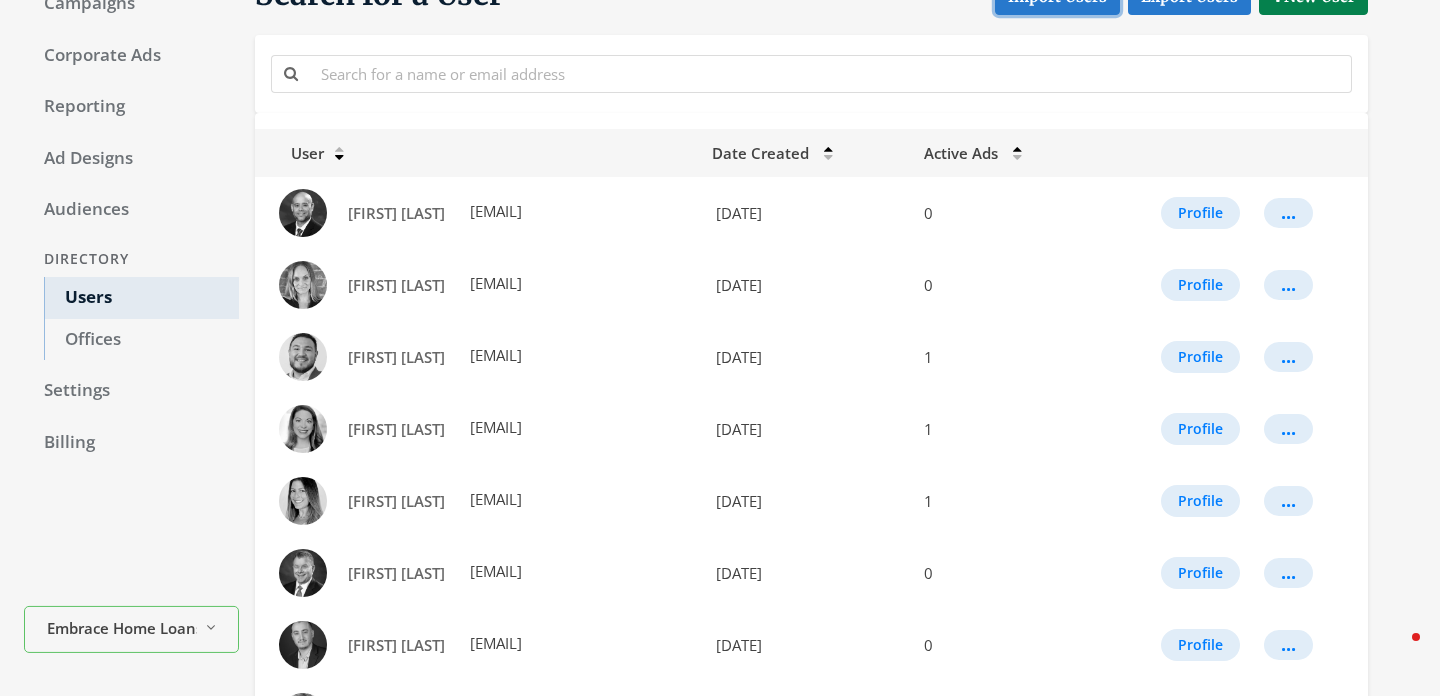 scroll, scrollTop: 119, scrollLeft: 0, axis: vertical 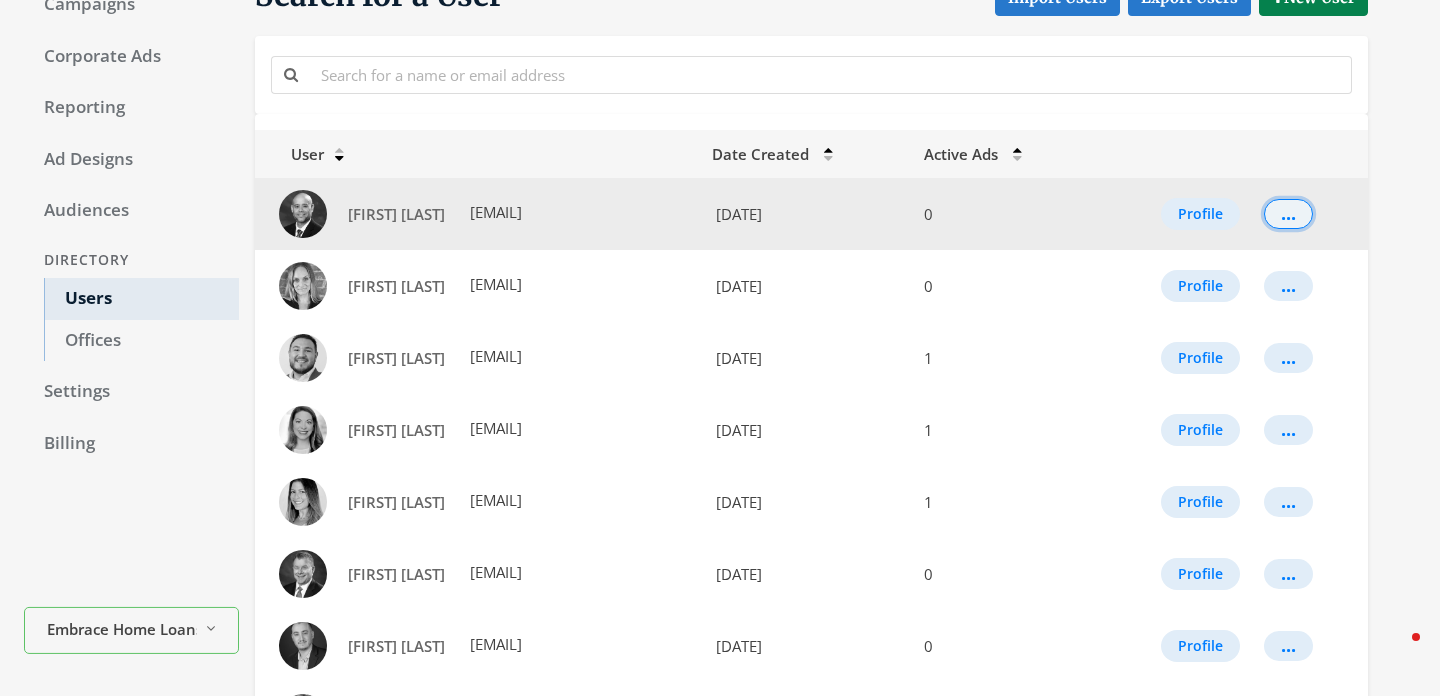 click on "..." at bounding box center [1288, 214] 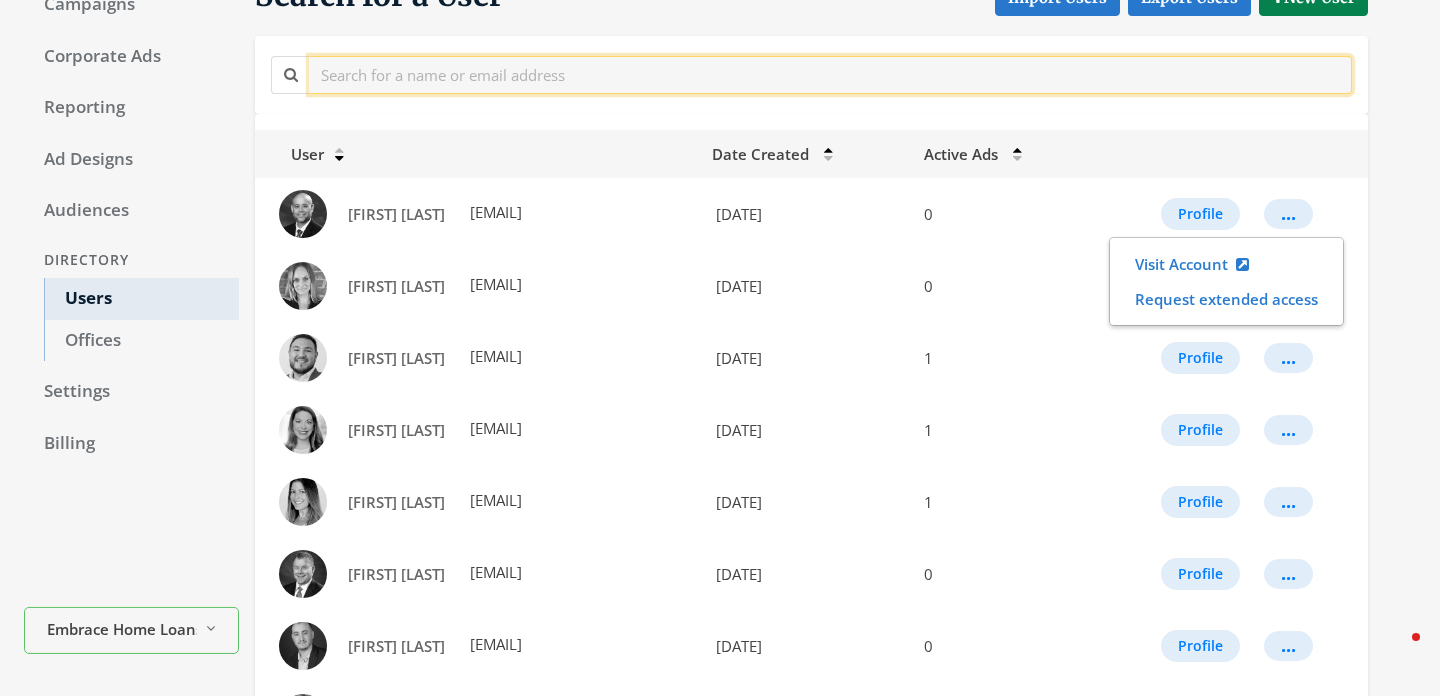 click at bounding box center [830, 74] 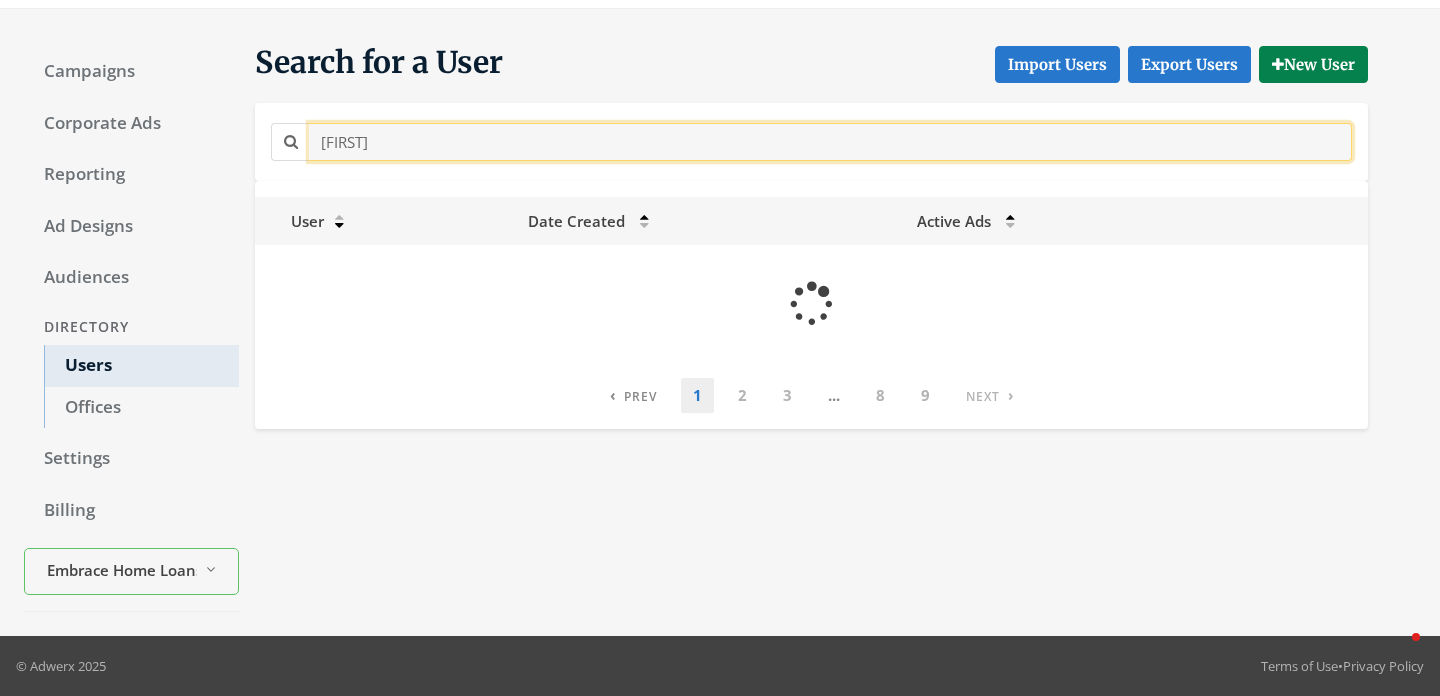 scroll, scrollTop: 52, scrollLeft: 0, axis: vertical 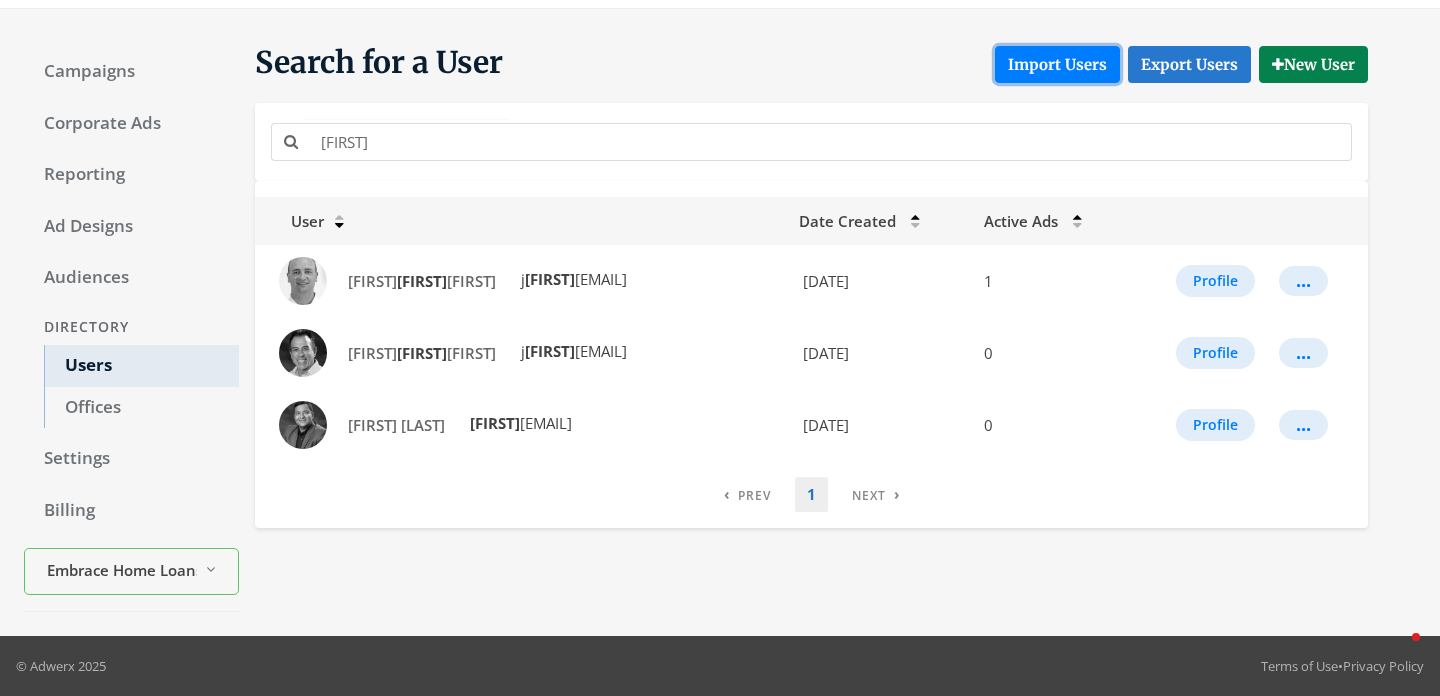 click on "Import Users" at bounding box center (1057, 64) 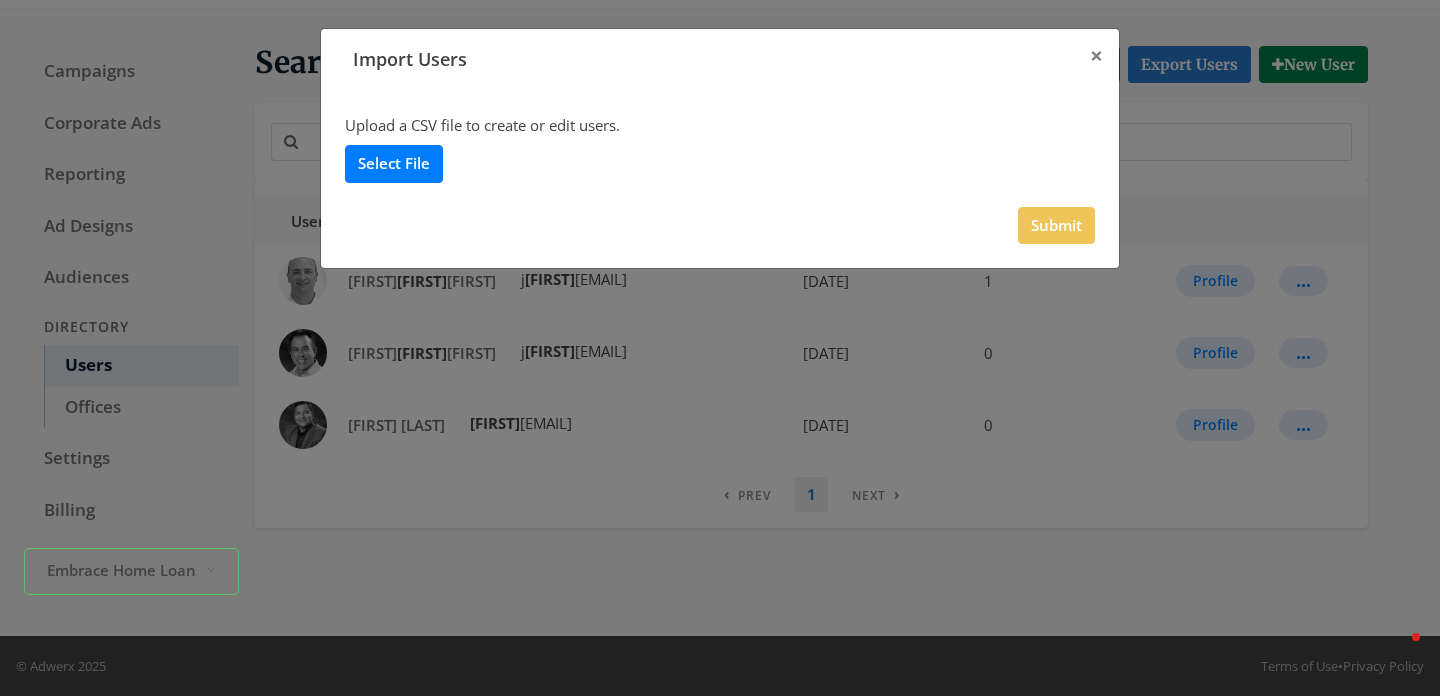 click on "Select File" at bounding box center (394, 163) 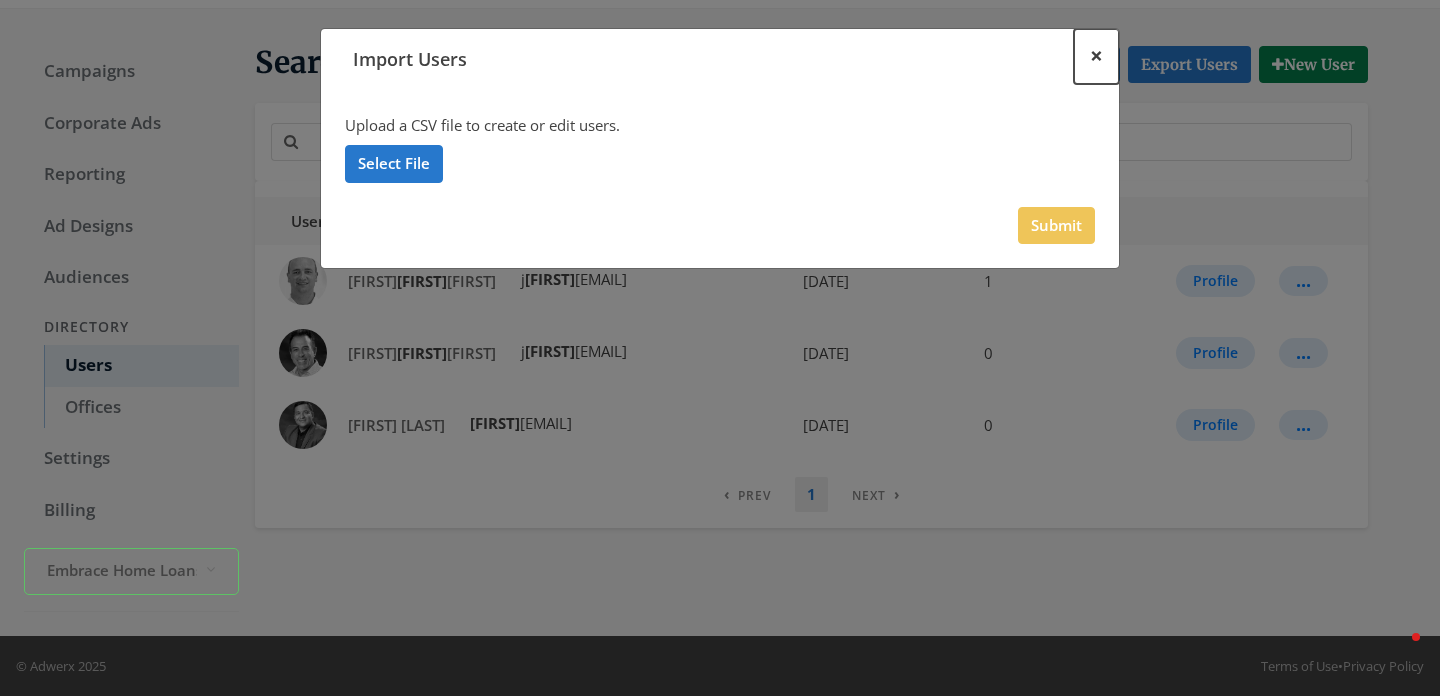 click on "×" at bounding box center [1096, 56] 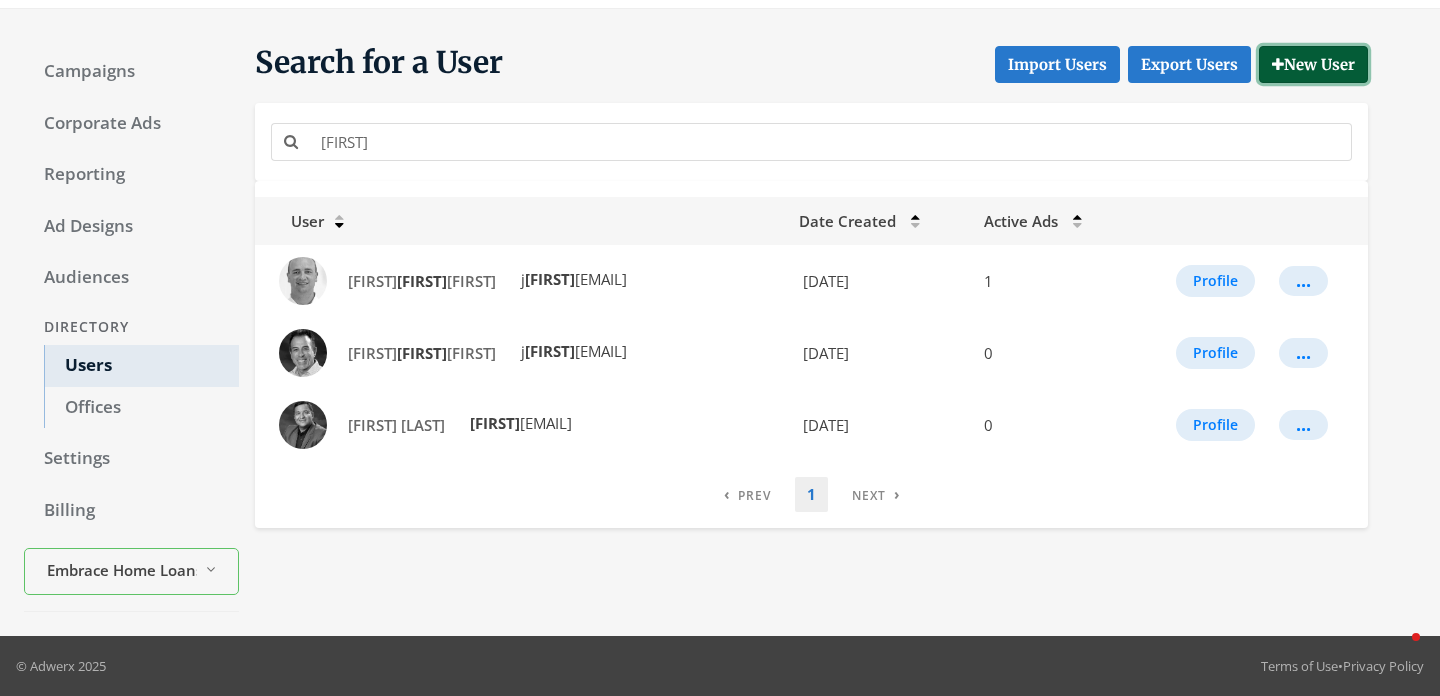 click on "New User" at bounding box center (1313, 64) 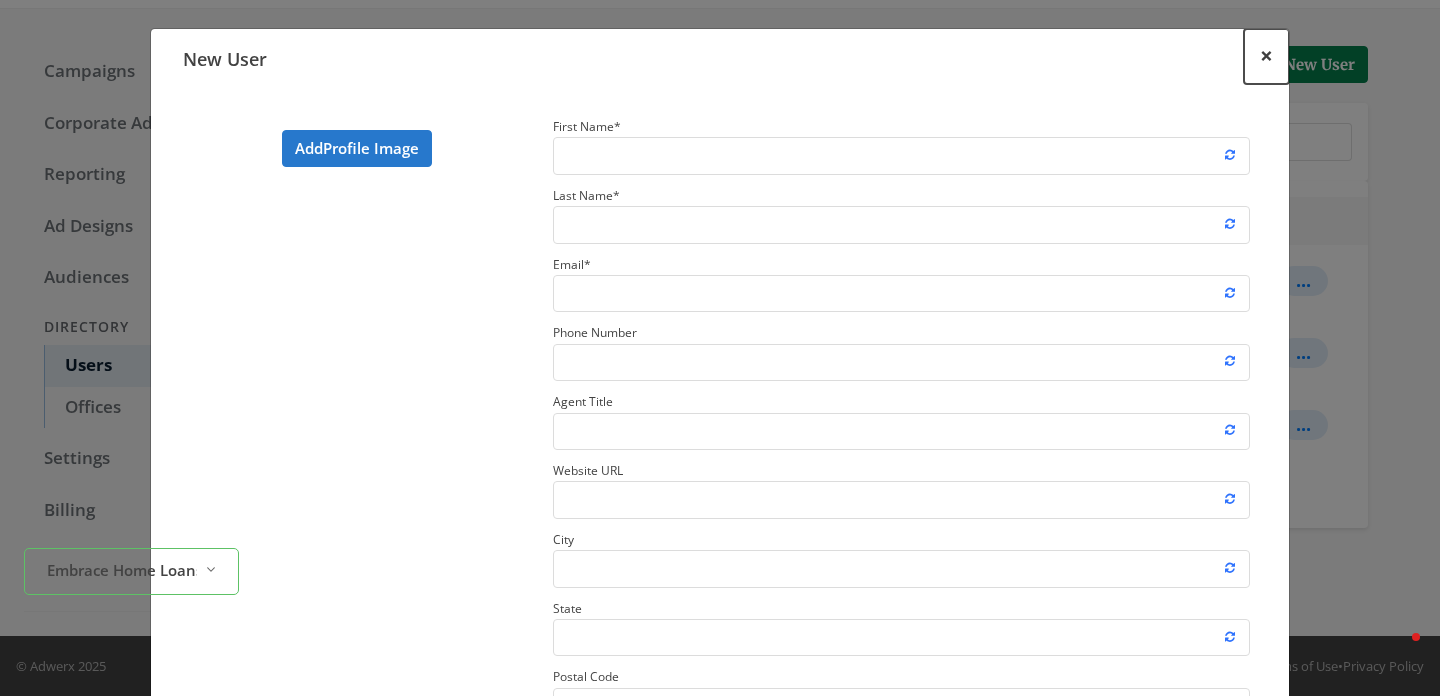 click on "×" at bounding box center (1266, 55) 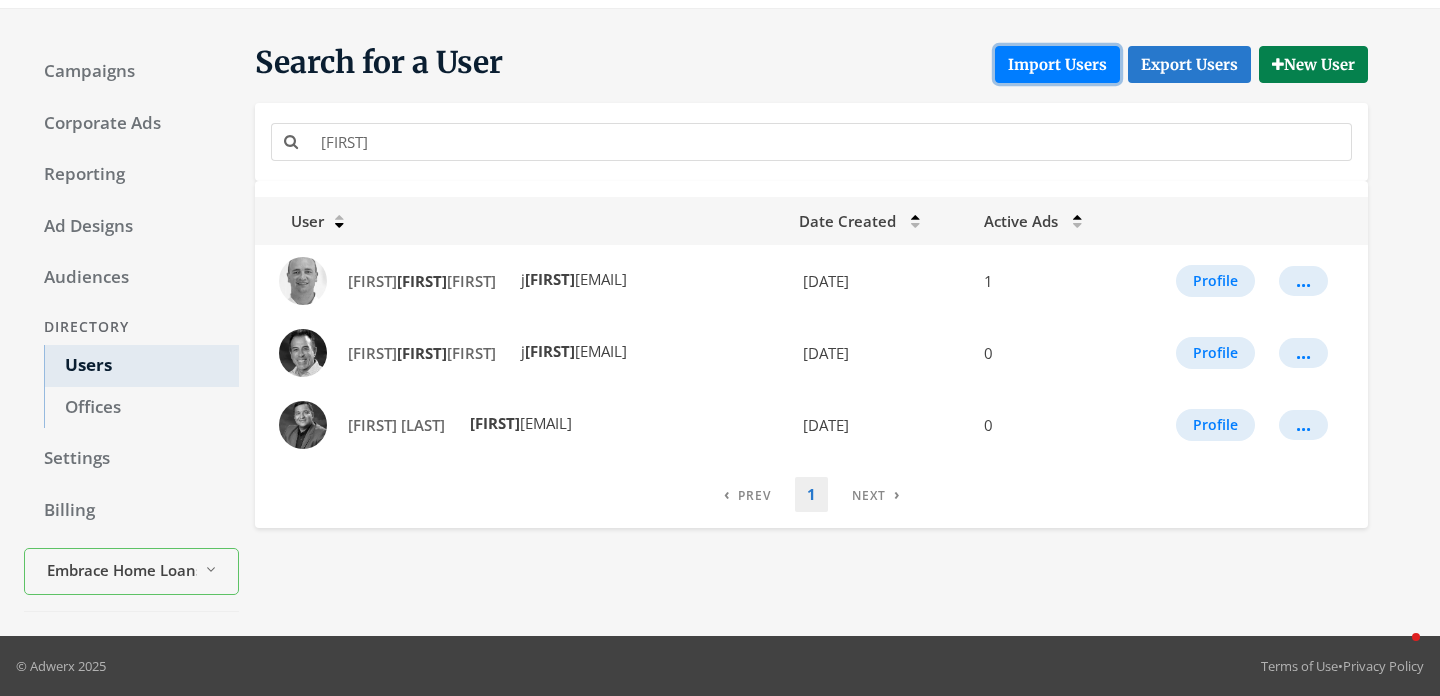 click on "Import Users" at bounding box center (1057, 64) 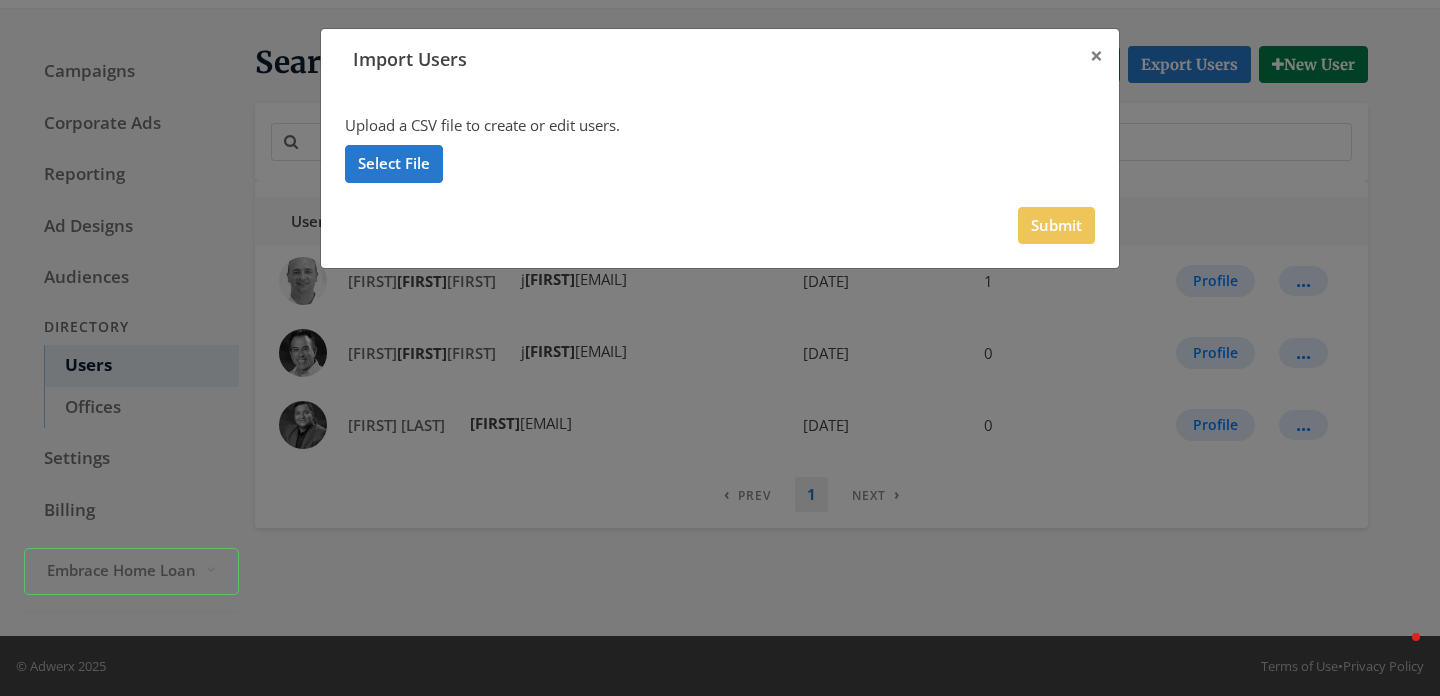 click on "Select File import failed on row `[FIRST] [LAST] [EMAIL]` with errors: Email emails do not match; must use account_key to update" at bounding box center [720, 167] 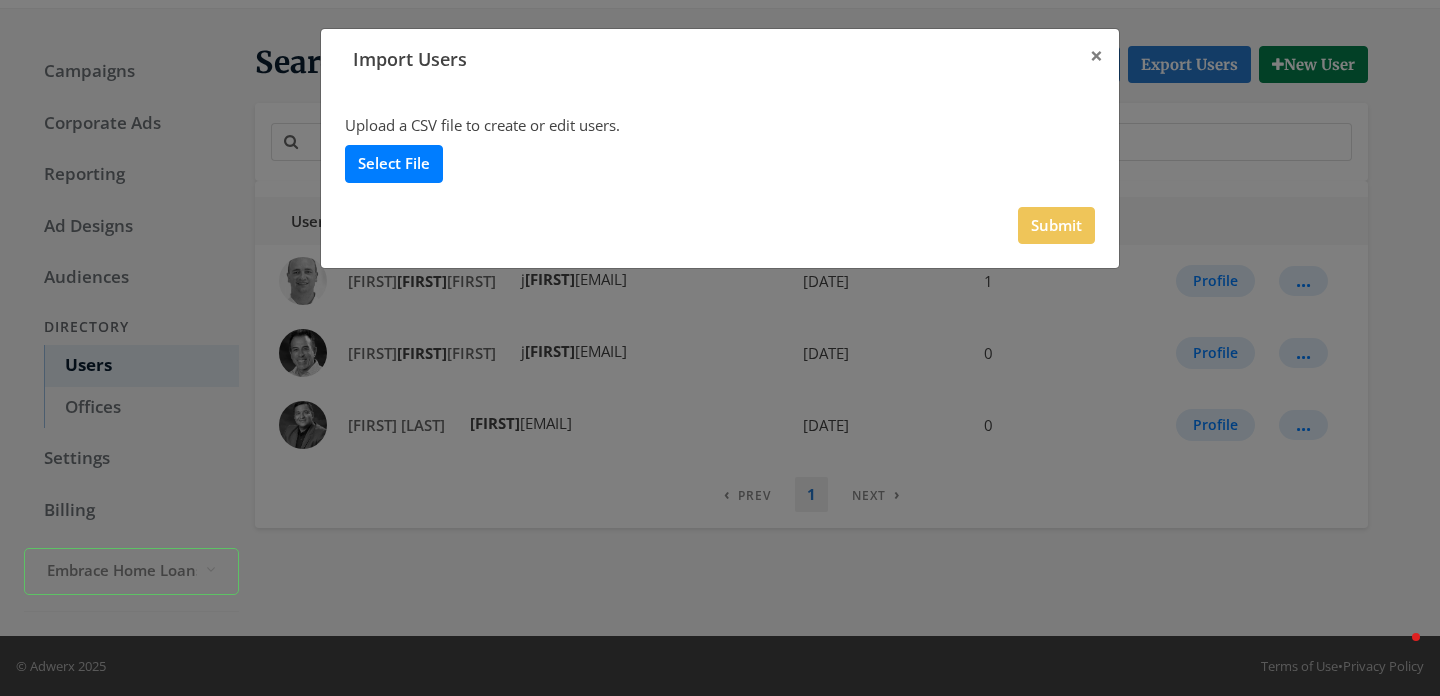 click on "Select File" at bounding box center [394, 163] 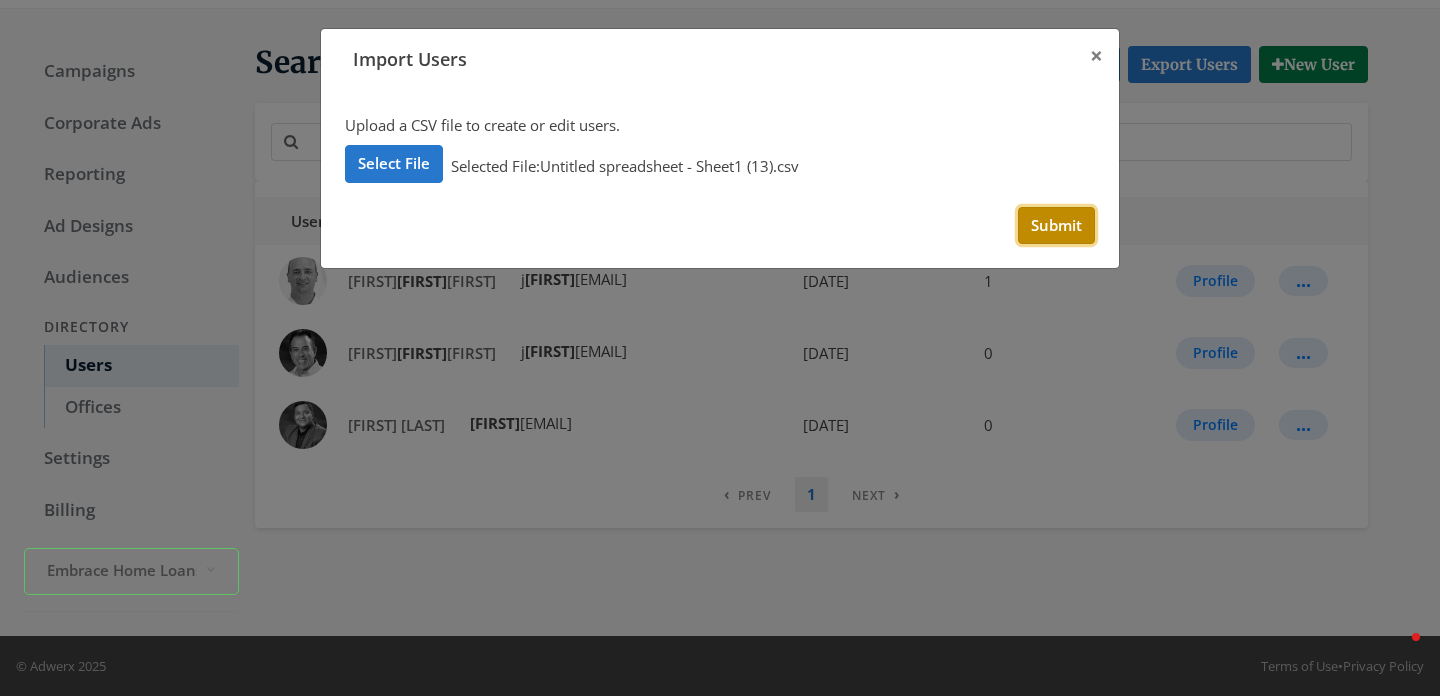 click on "Submit" at bounding box center (1056, 225) 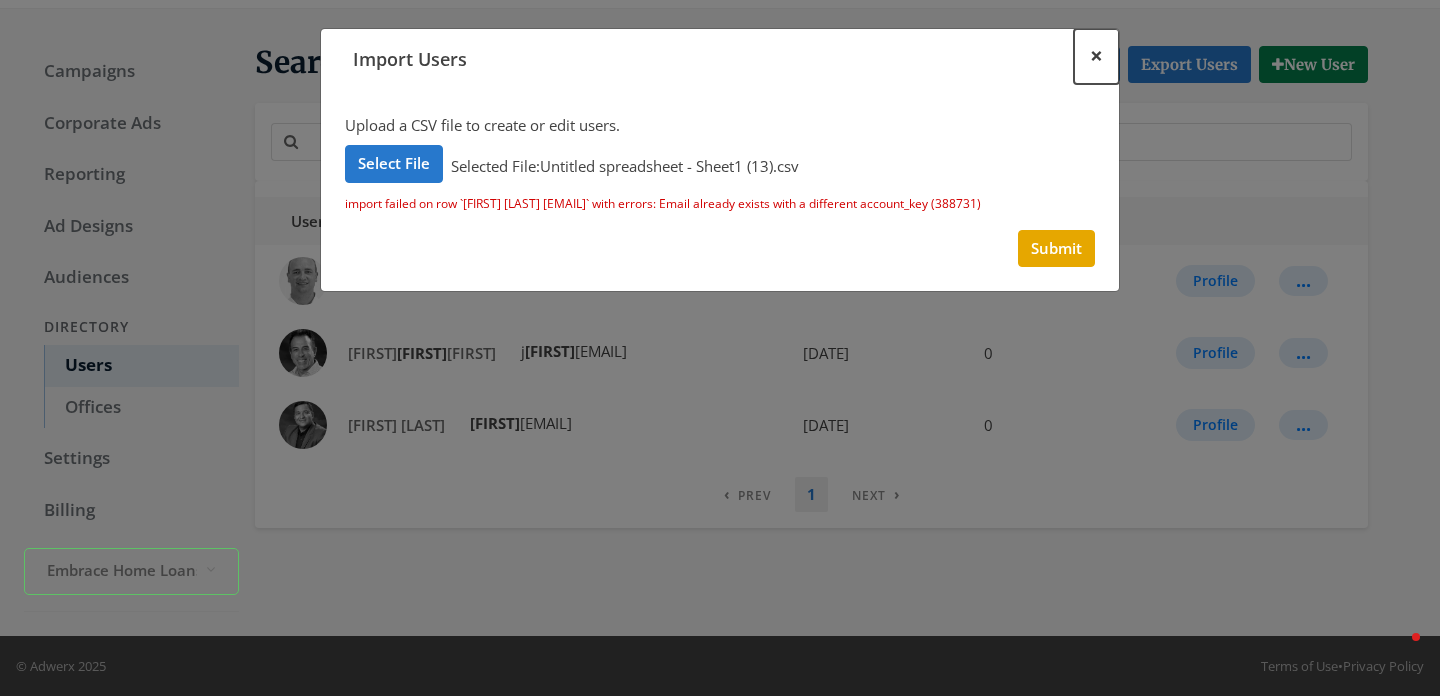 click on "×" at bounding box center [1096, 55] 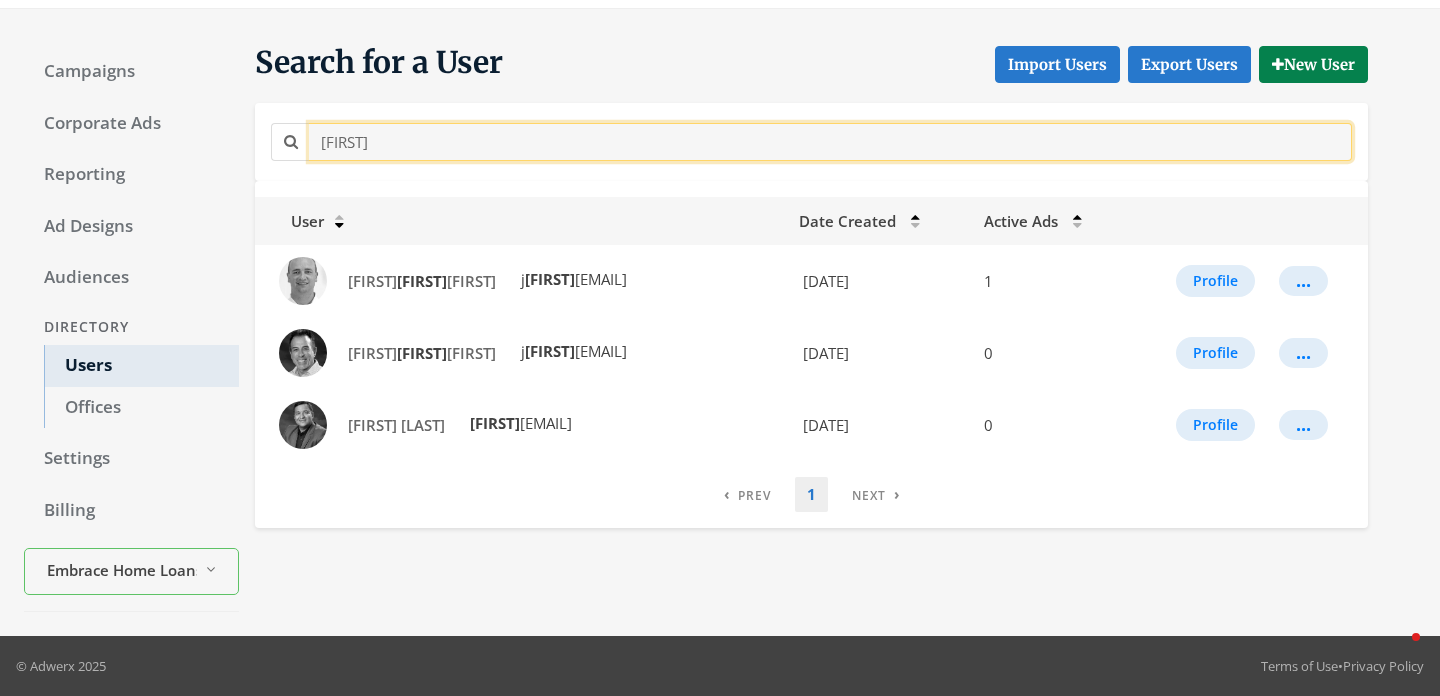 click on "[FIRST]" at bounding box center (830, 141) 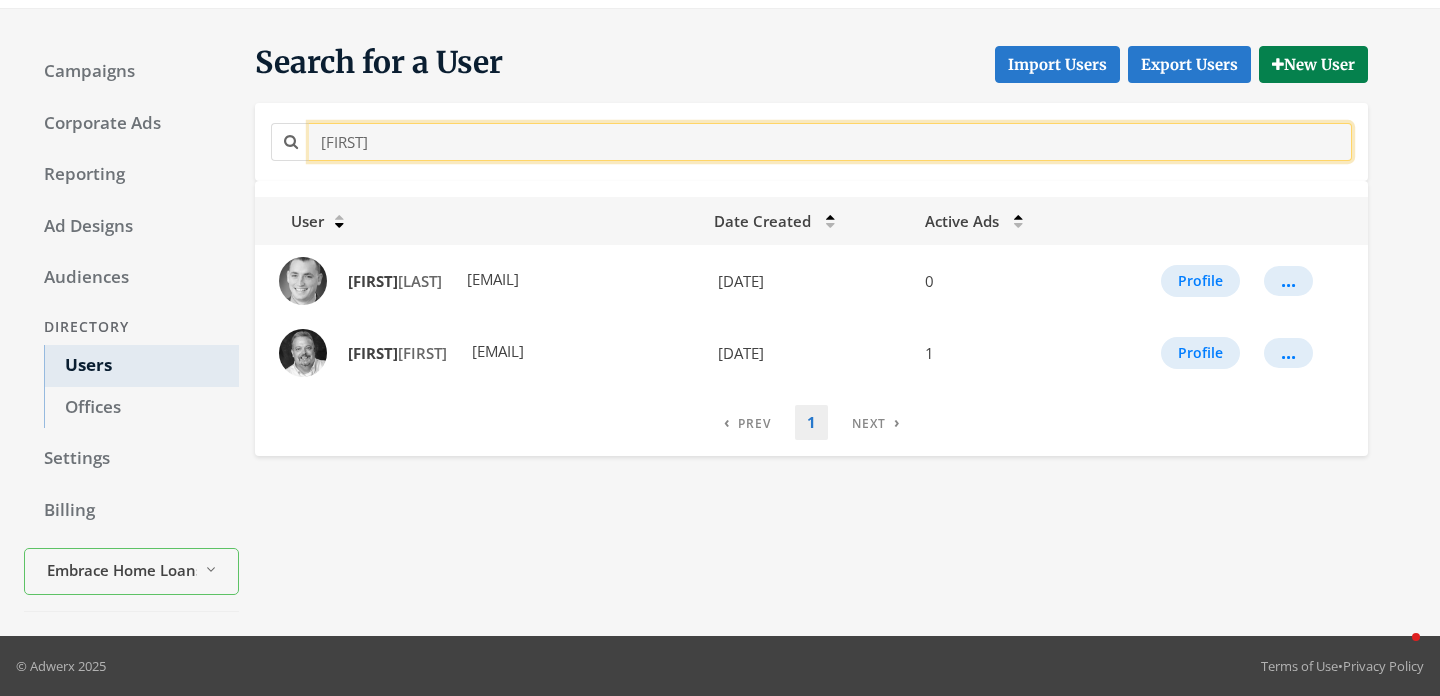click on "[FIRST]" at bounding box center (830, 141) 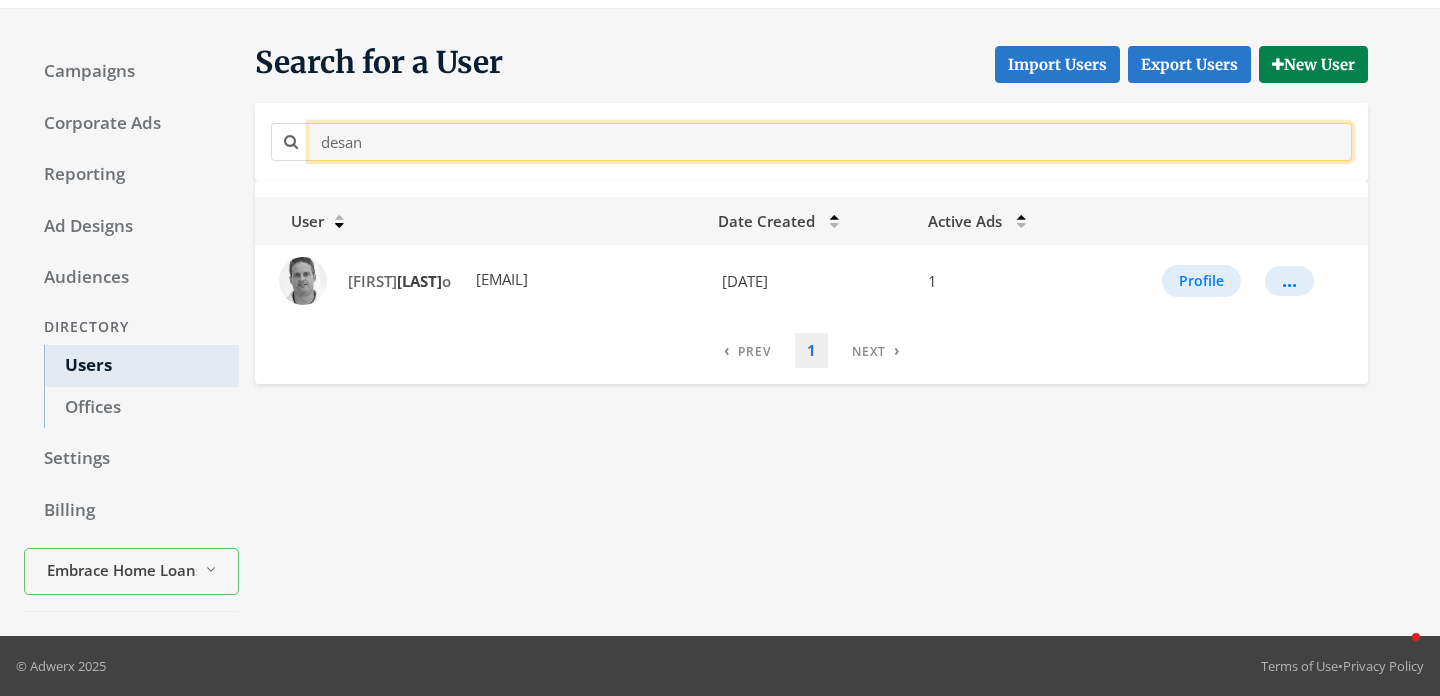 click on "desan" at bounding box center (830, 141) 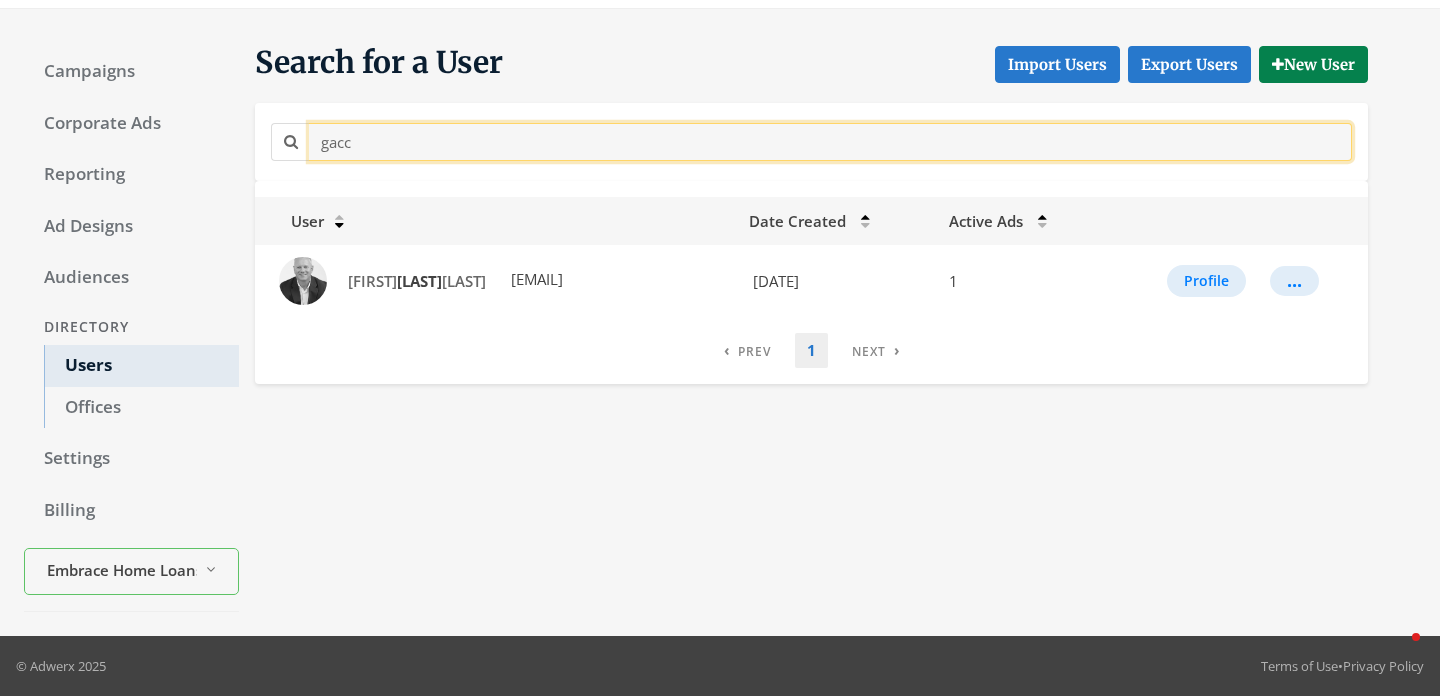 click on "gacc" at bounding box center (830, 141) 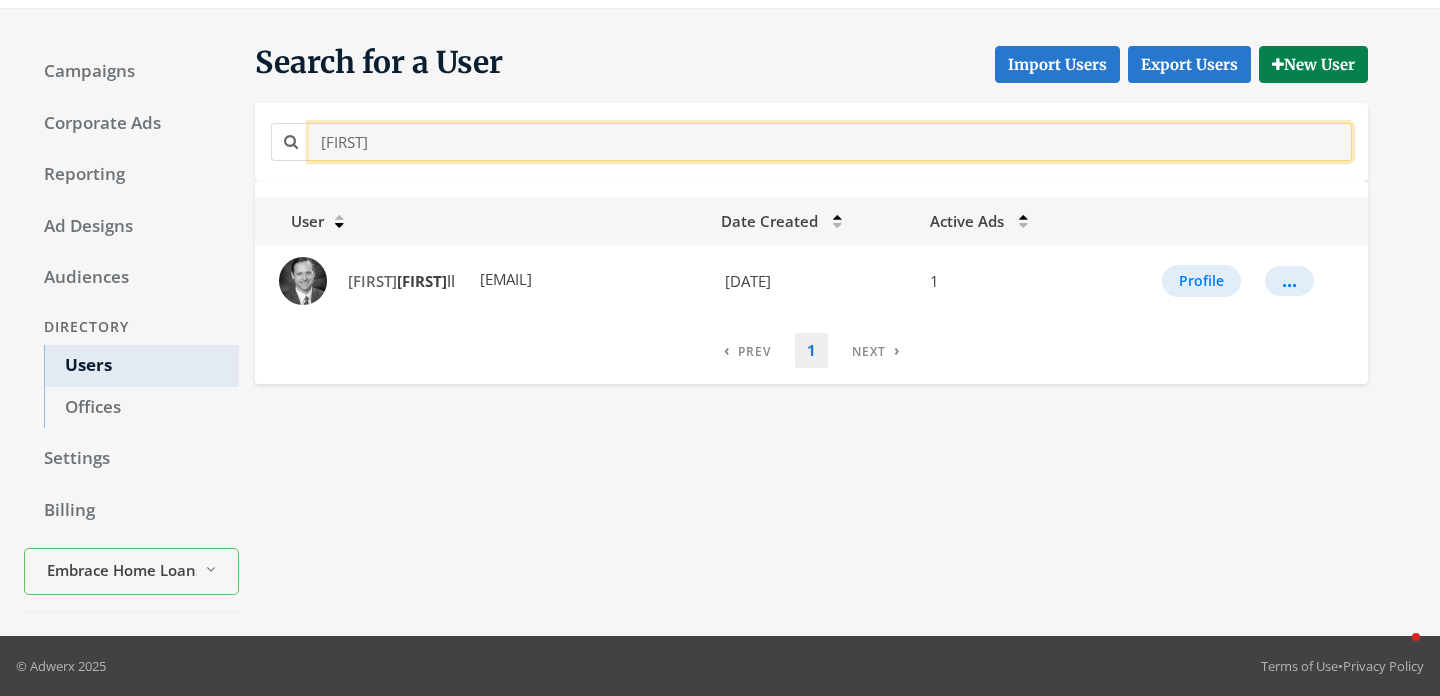 click on "[FIRST]" at bounding box center (830, 141) 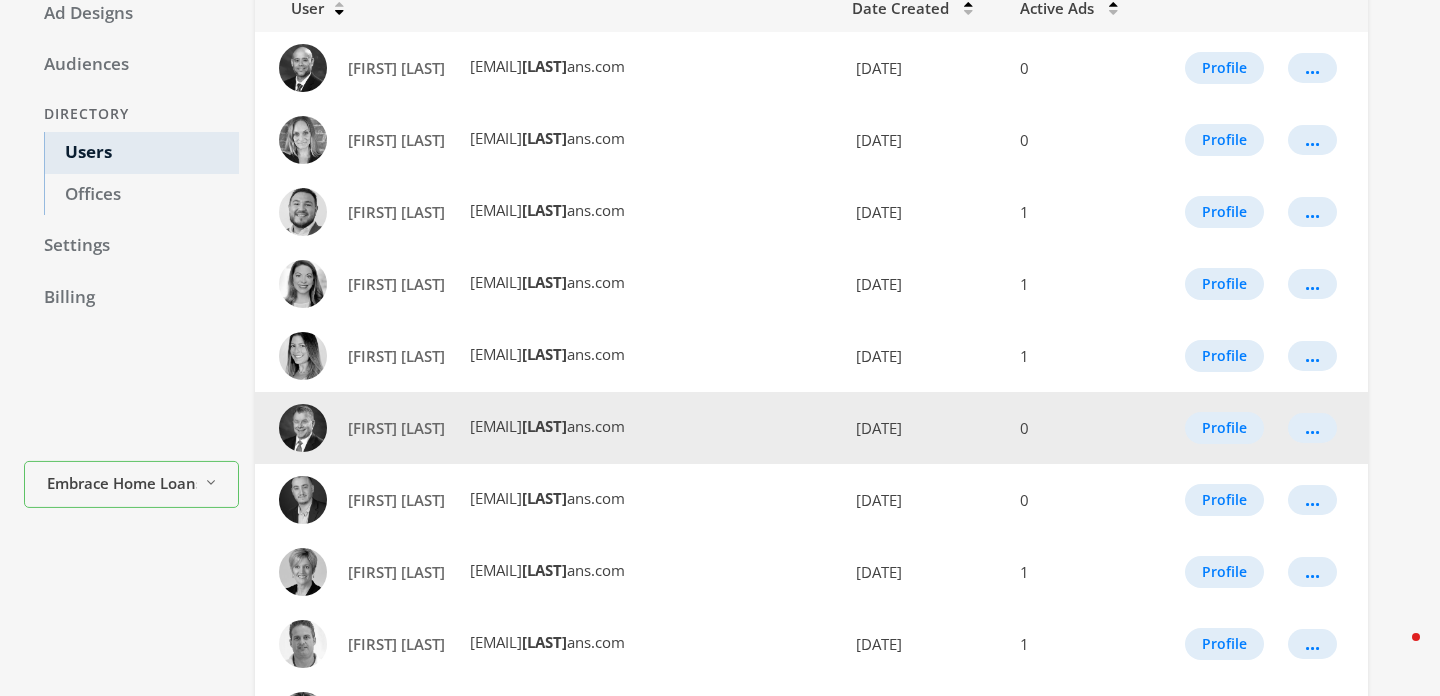 scroll, scrollTop: 0, scrollLeft: 0, axis: both 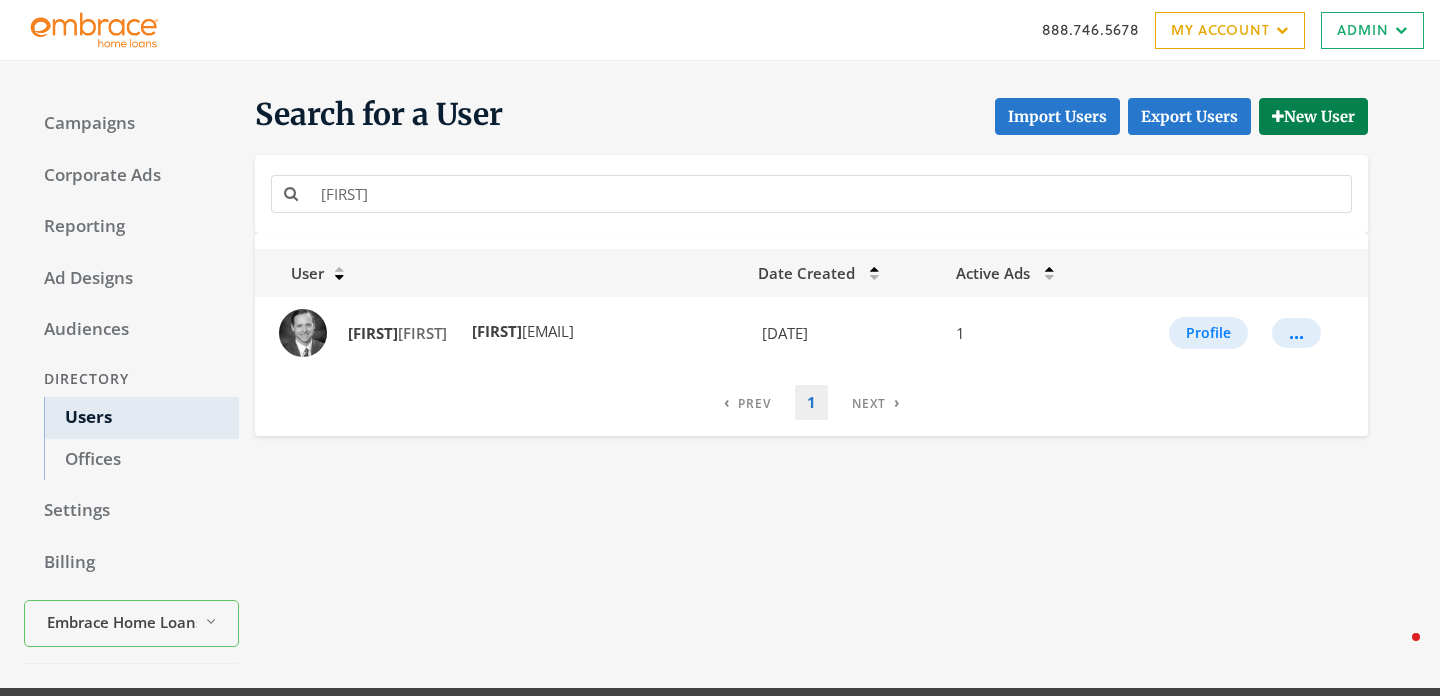 click on "[FIRST]" at bounding box center (811, 193) 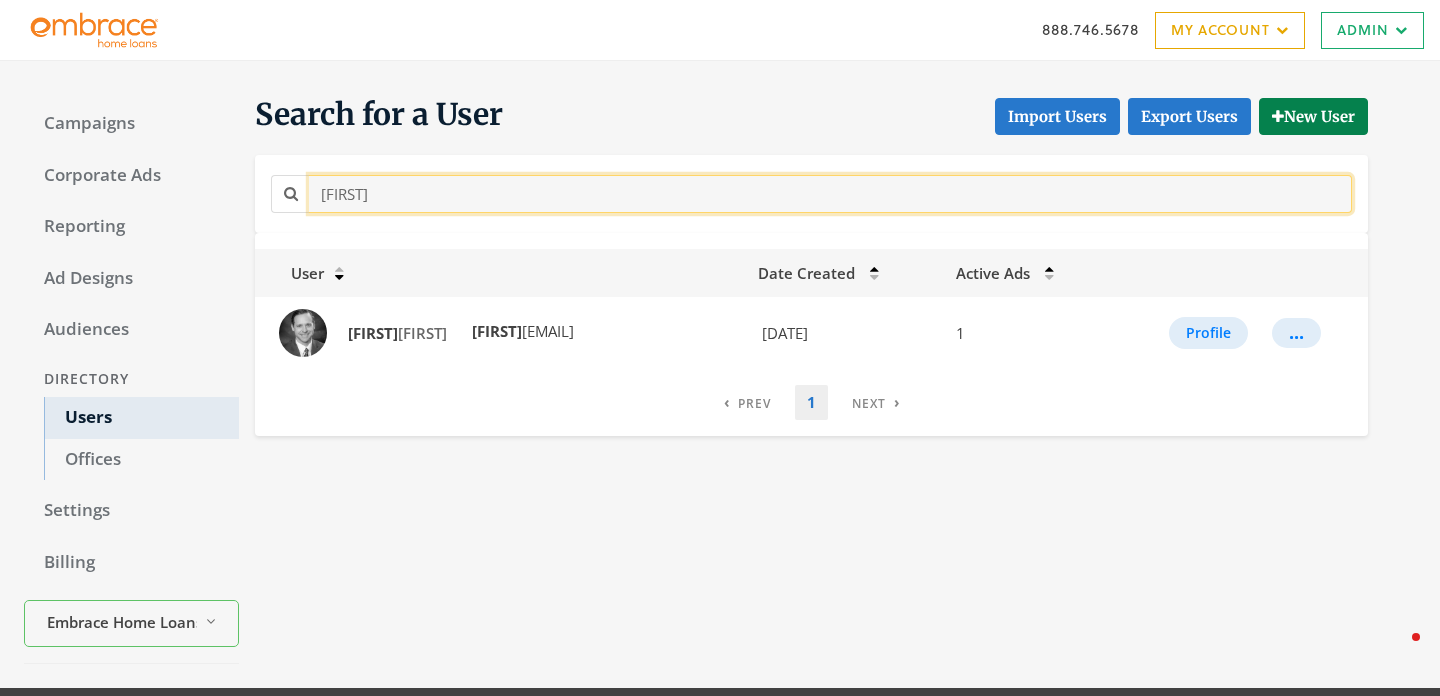 click on "[FIRST]" at bounding box center [830, 193] 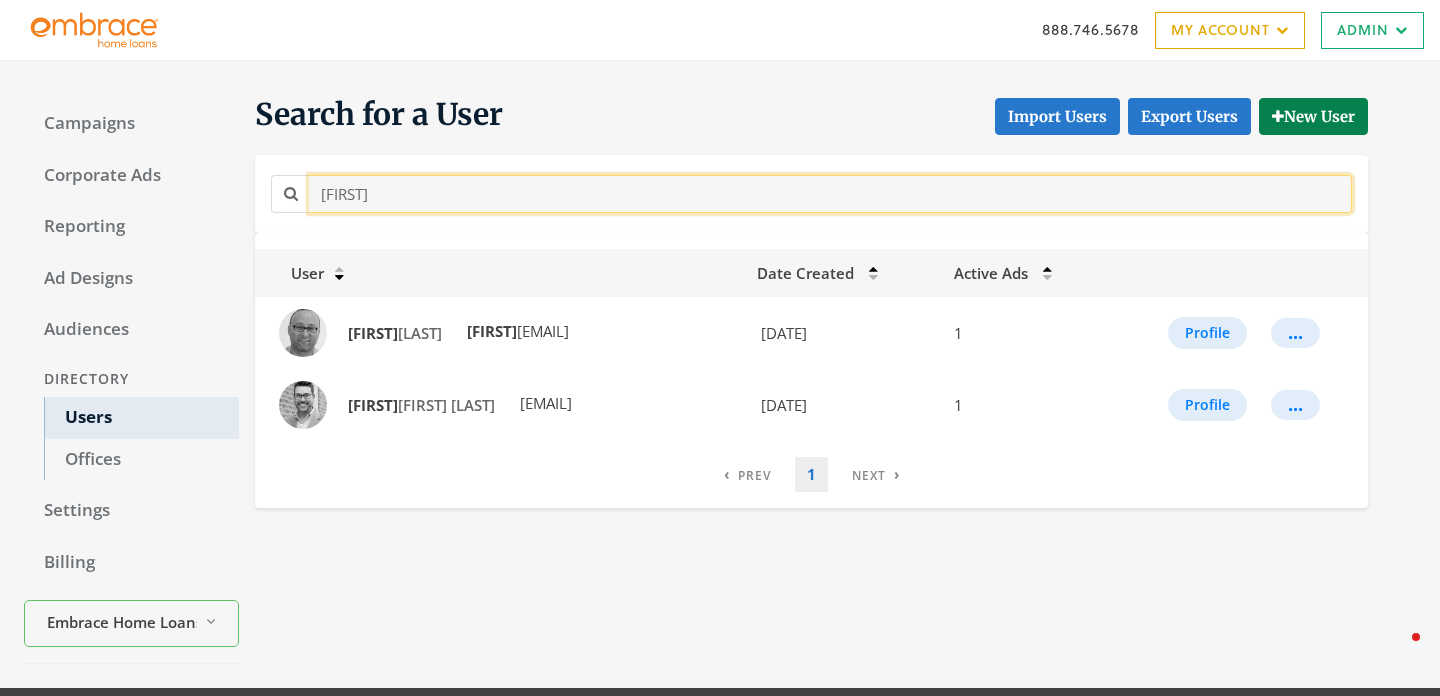 click on "[FIRST]" at bounding box center (830, 193) 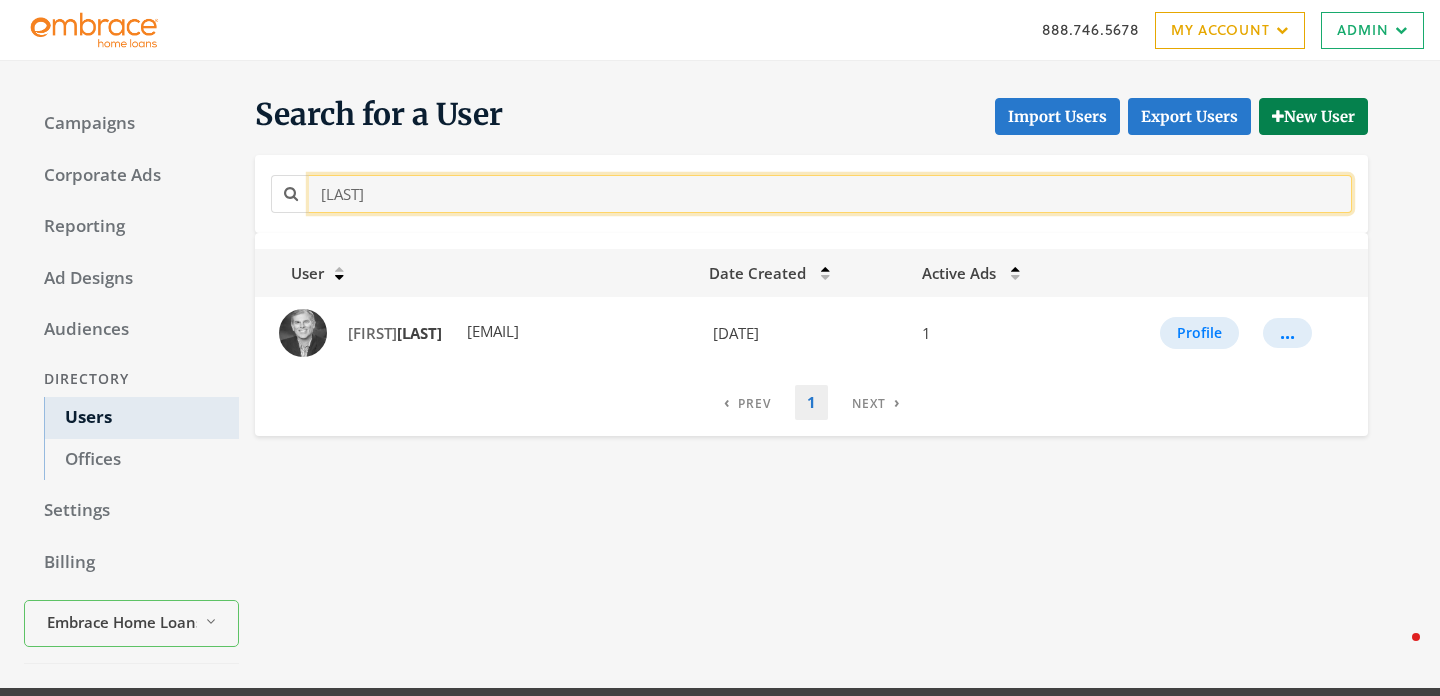click on "[LAST]" at bounding box center (830, 193) 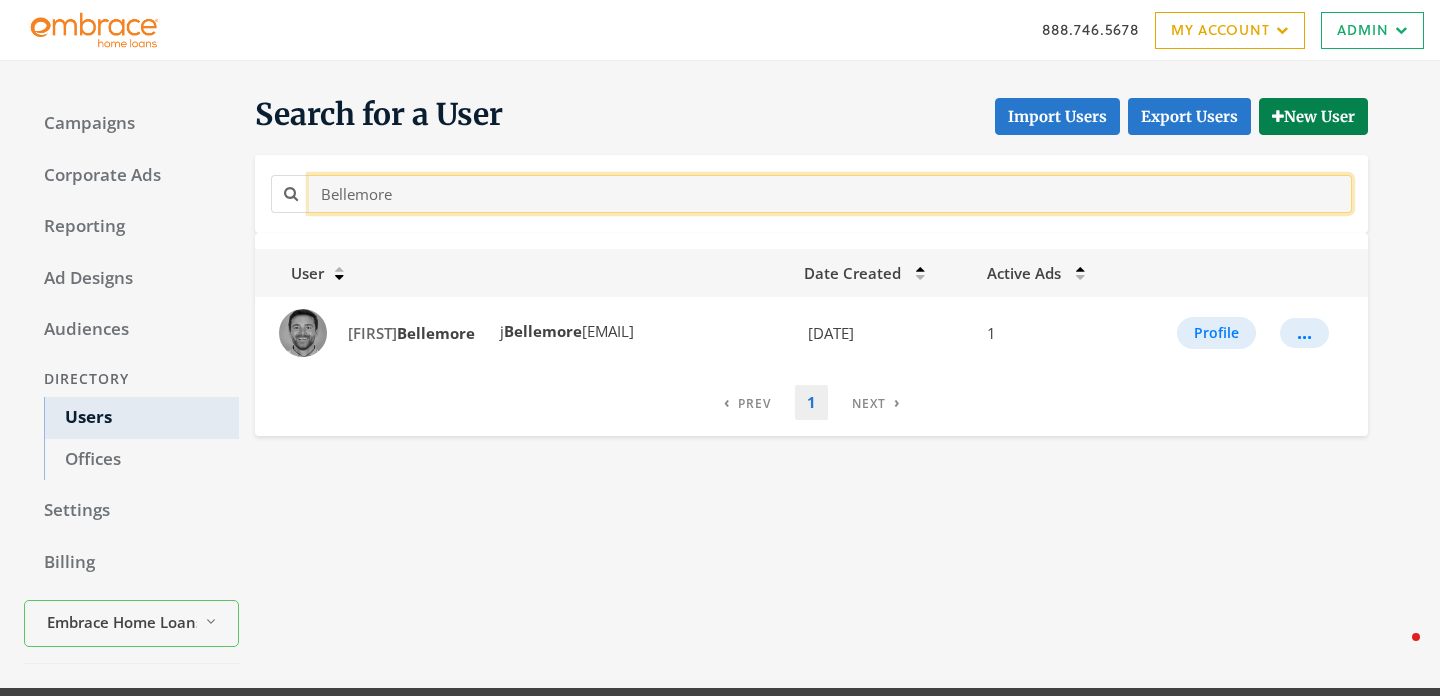 click on "Bellemore" at bounding box center [830, 193] 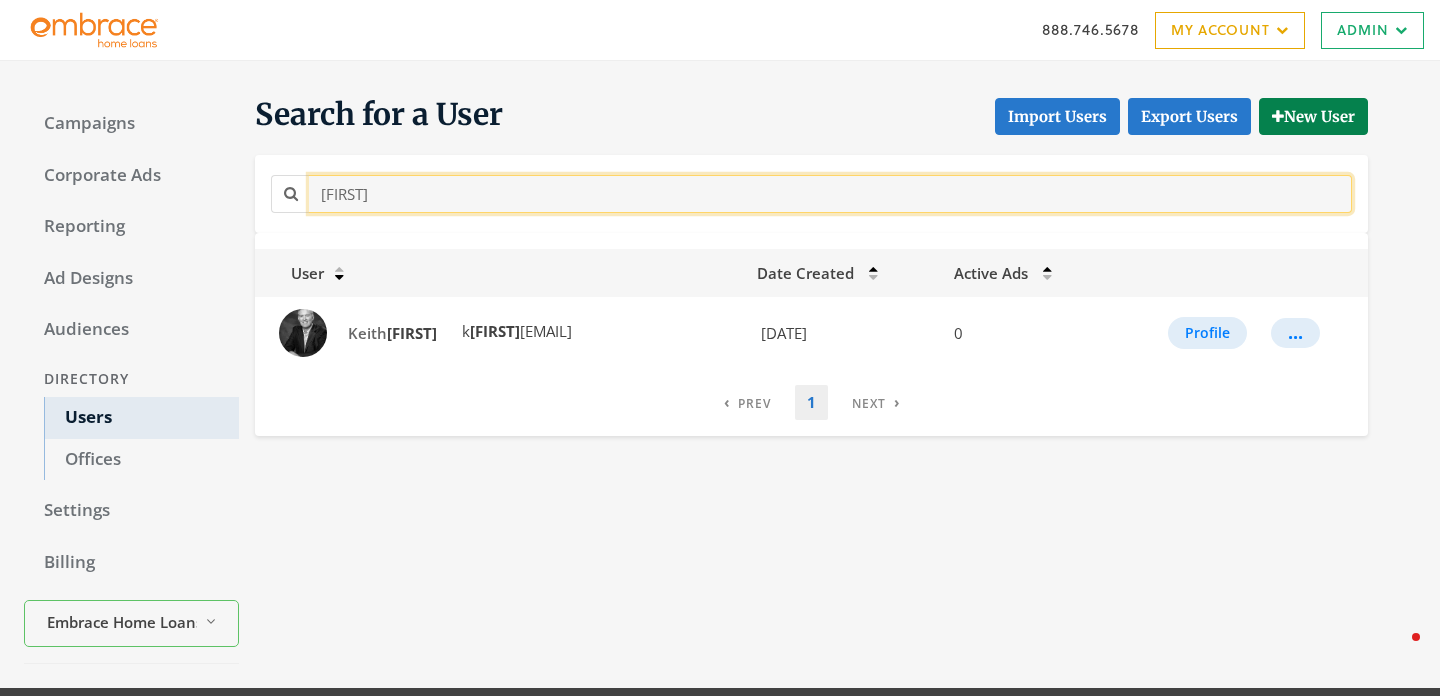 click on "[FIRST]" at bounding box center [830, 193] 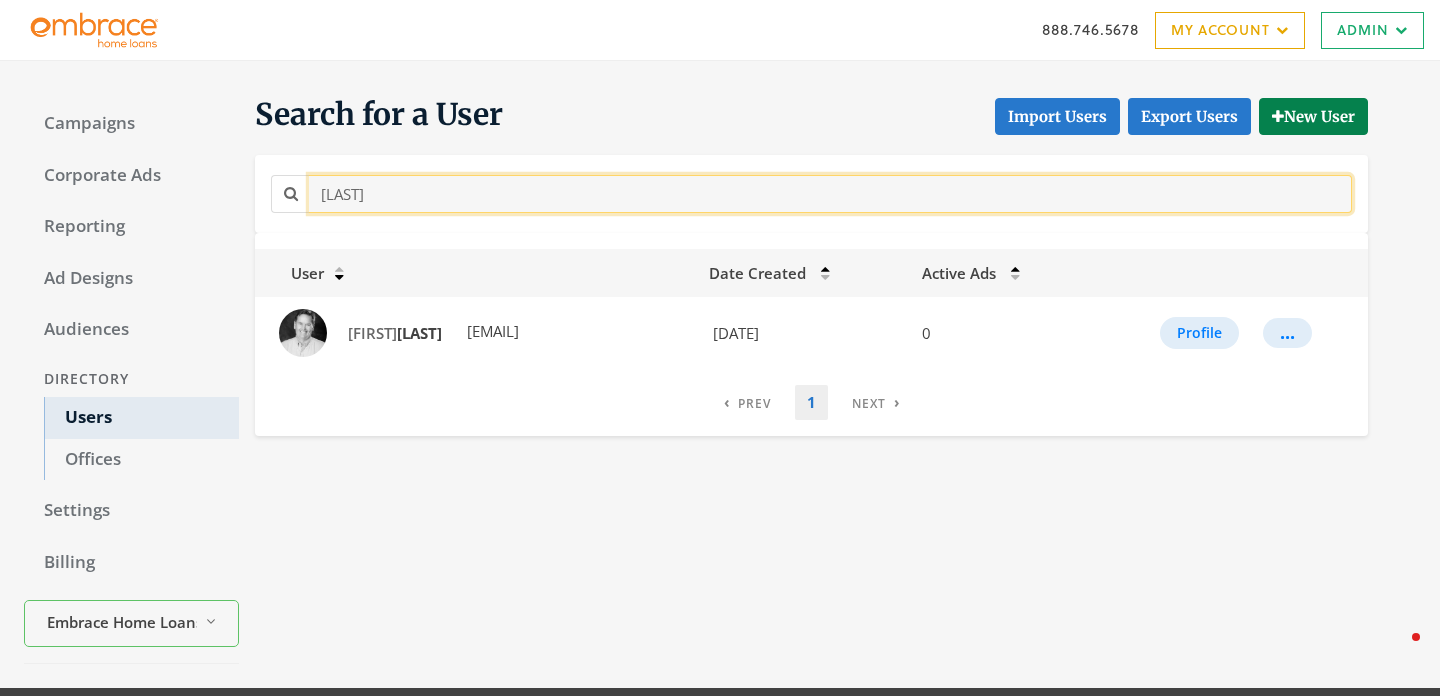 click on "[LAST]" at bounding box center [830, 193] 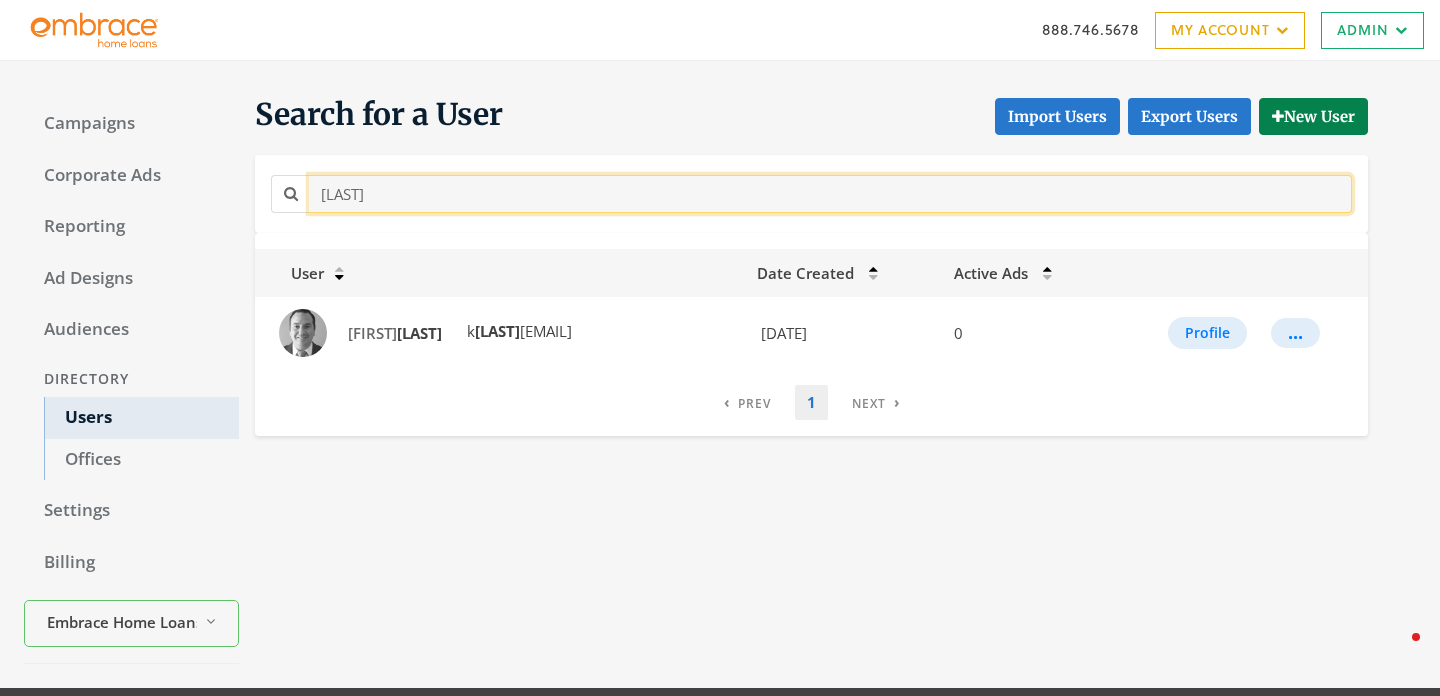 click on "[LAST]" at bounding box center [830, 193] 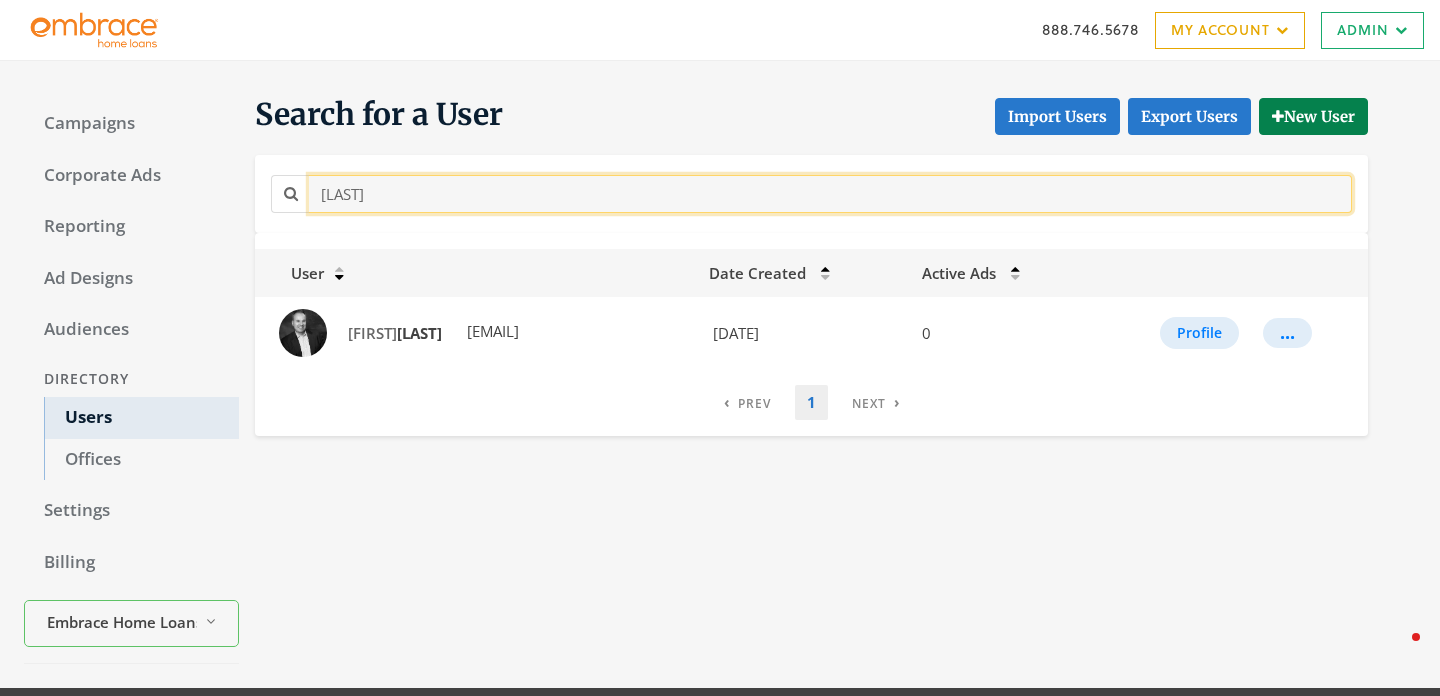 click on "[LAST]" at bounding box center (830, 193) 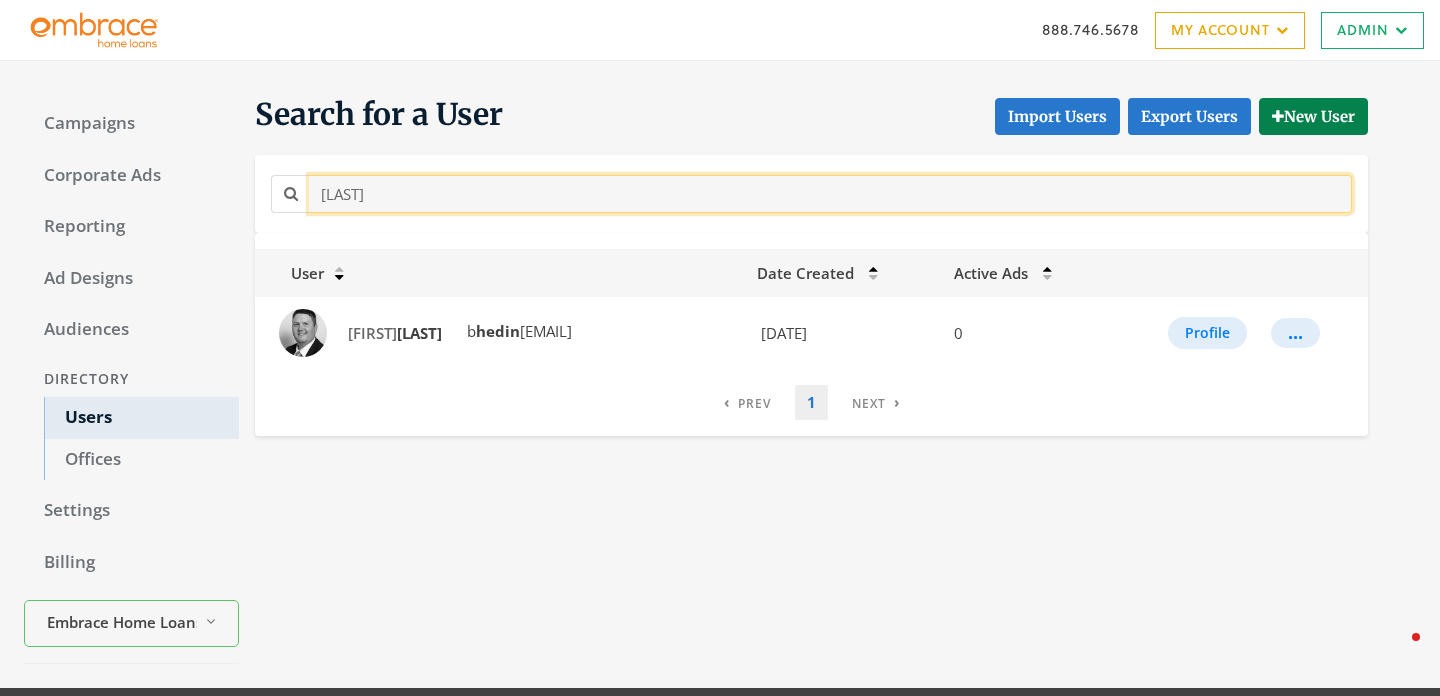 type on "[LAST]" 